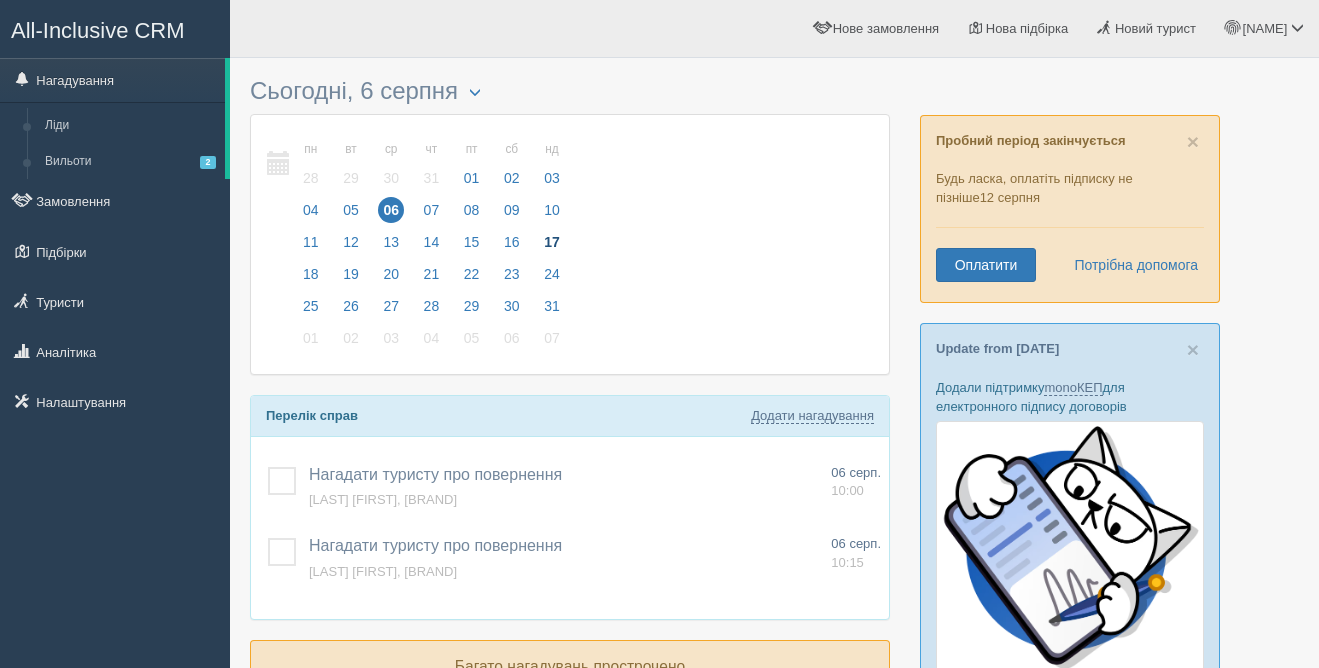 scroll, scrollTop: 0, scrollLeft: 0, axis: both 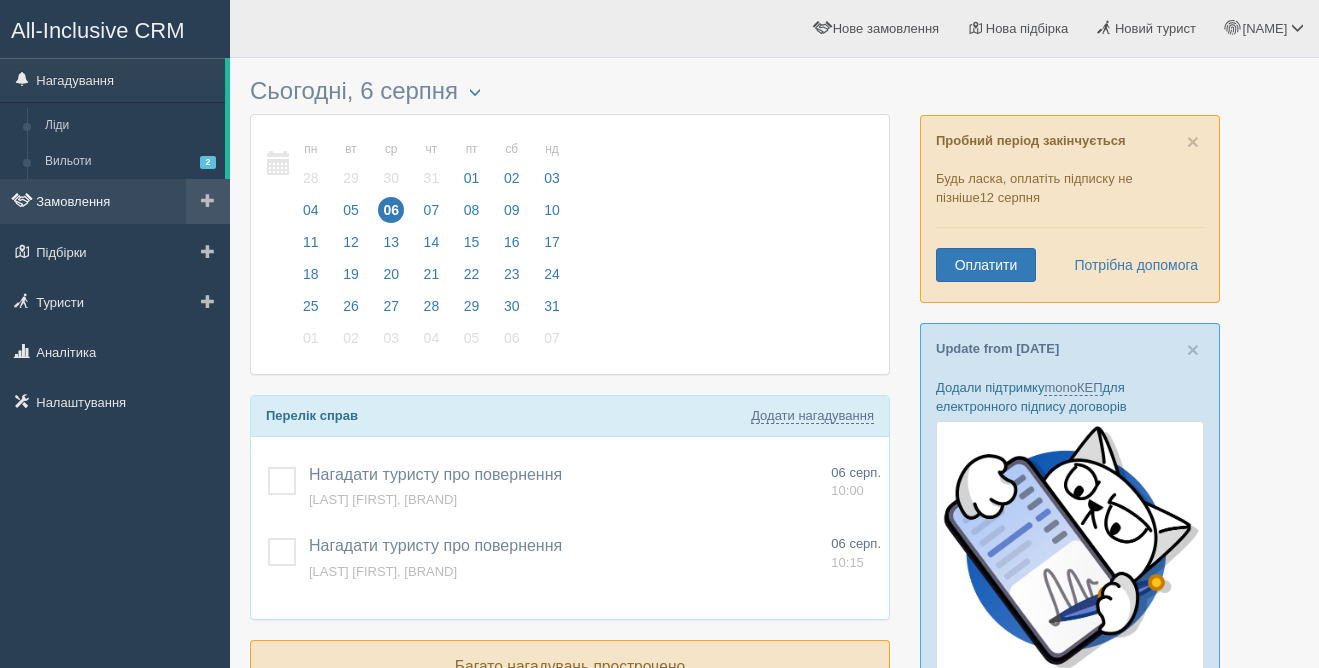 click on "Замовлення" at bounding box center (115, 201) 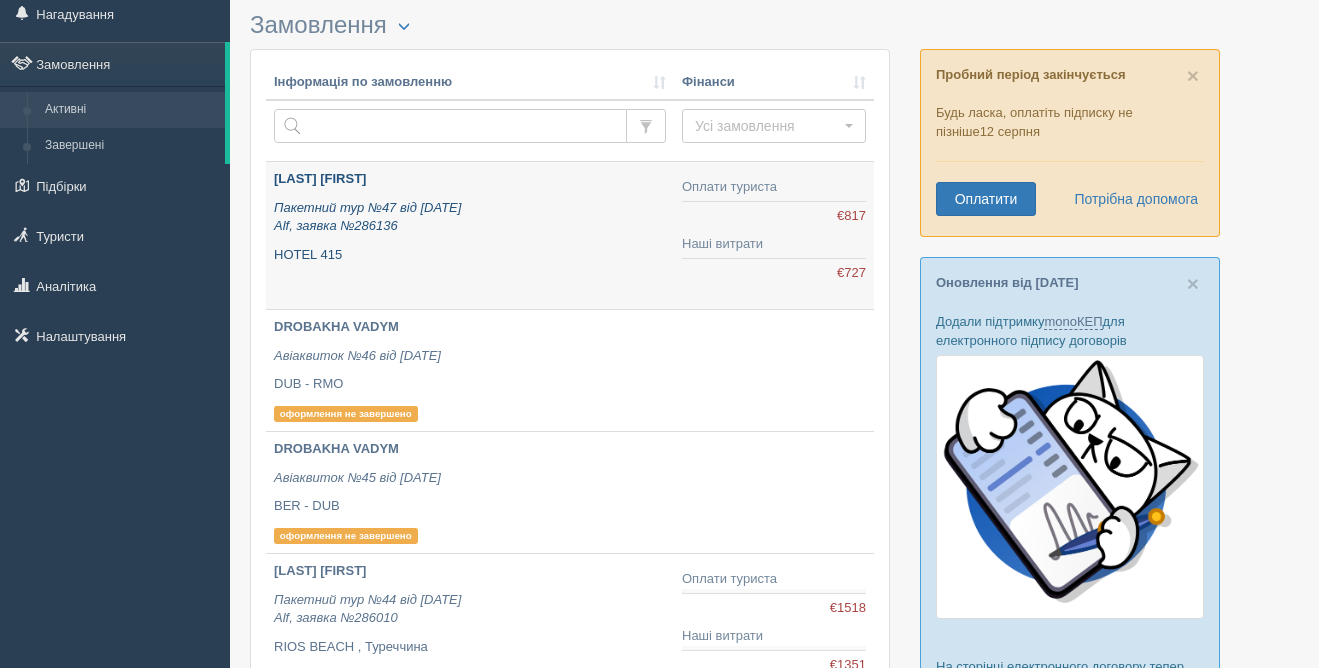 scroll, scrollTop: 67, scrollLeft: 0, axis: vertical 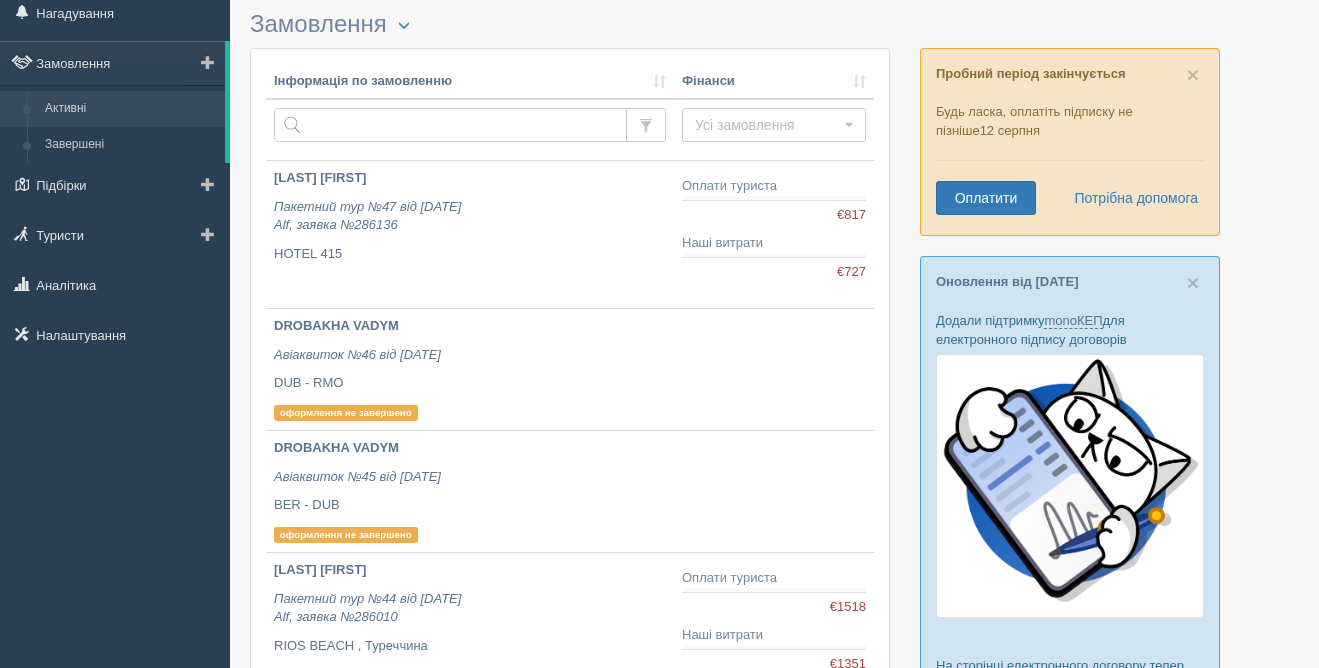 click on "Активні" at bounding box center (130, 109) 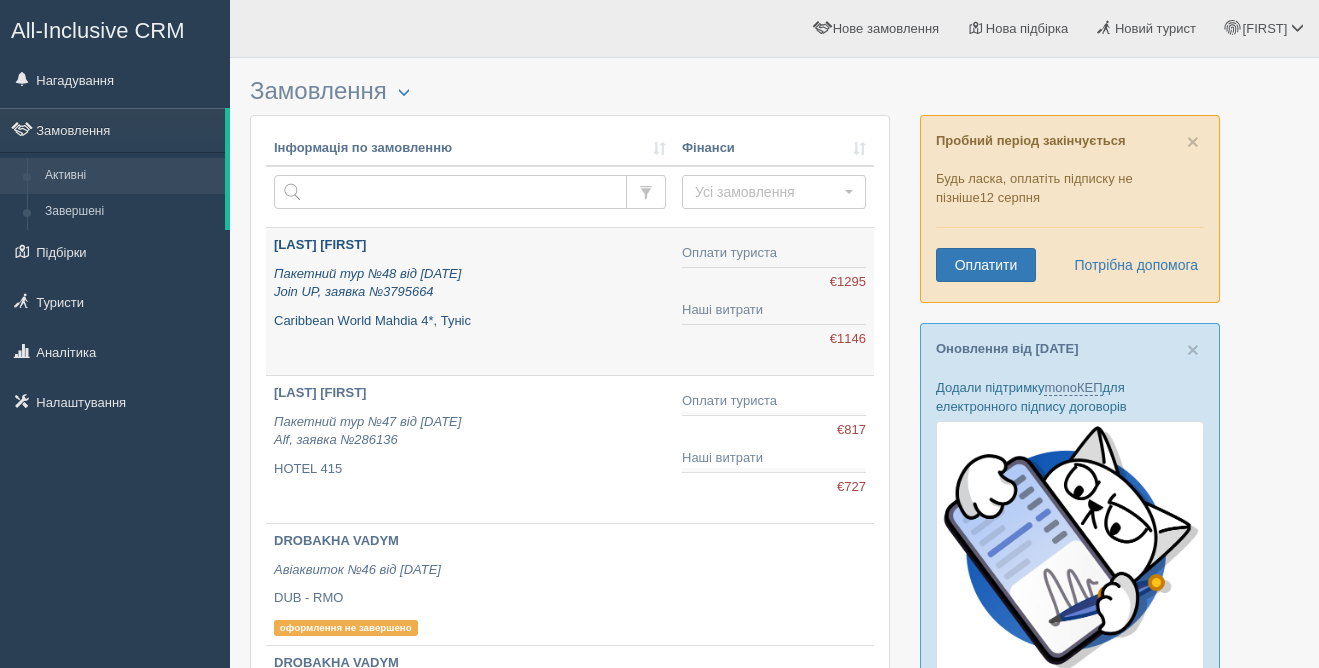 scroll, scrollTop: 0, scrollLeft: 0, axis: both 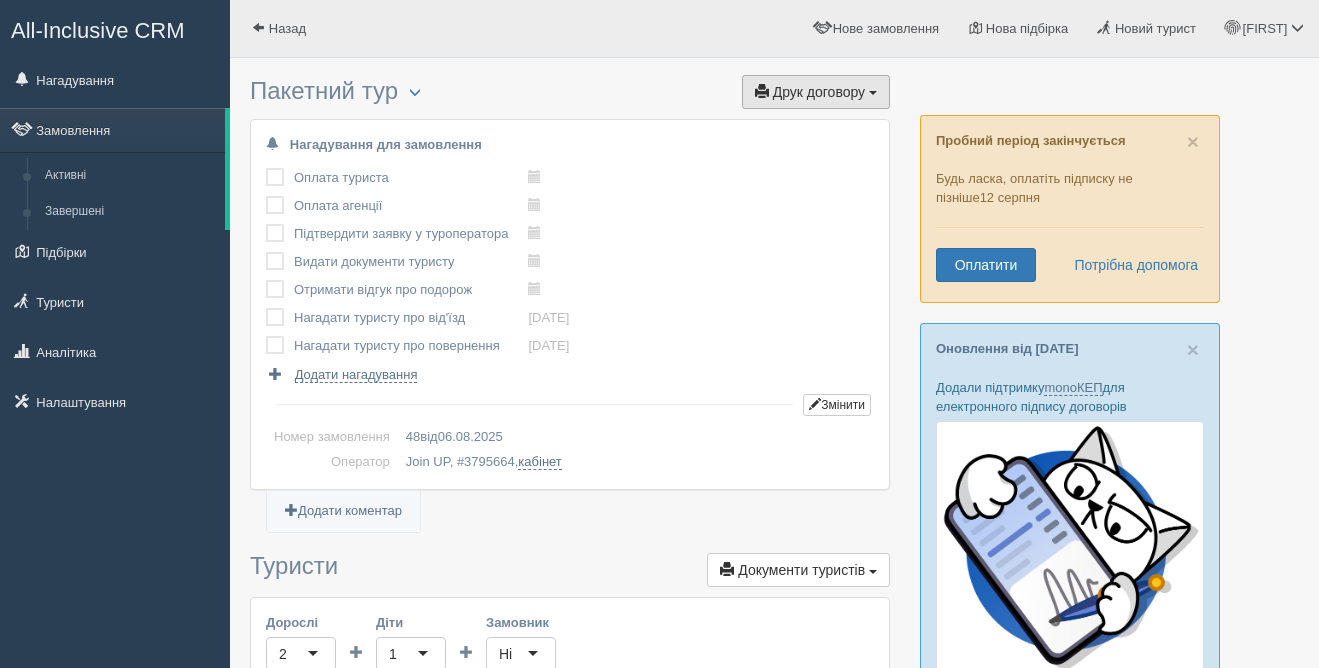 click on "Друк договору" at bounding box center (819, 92) 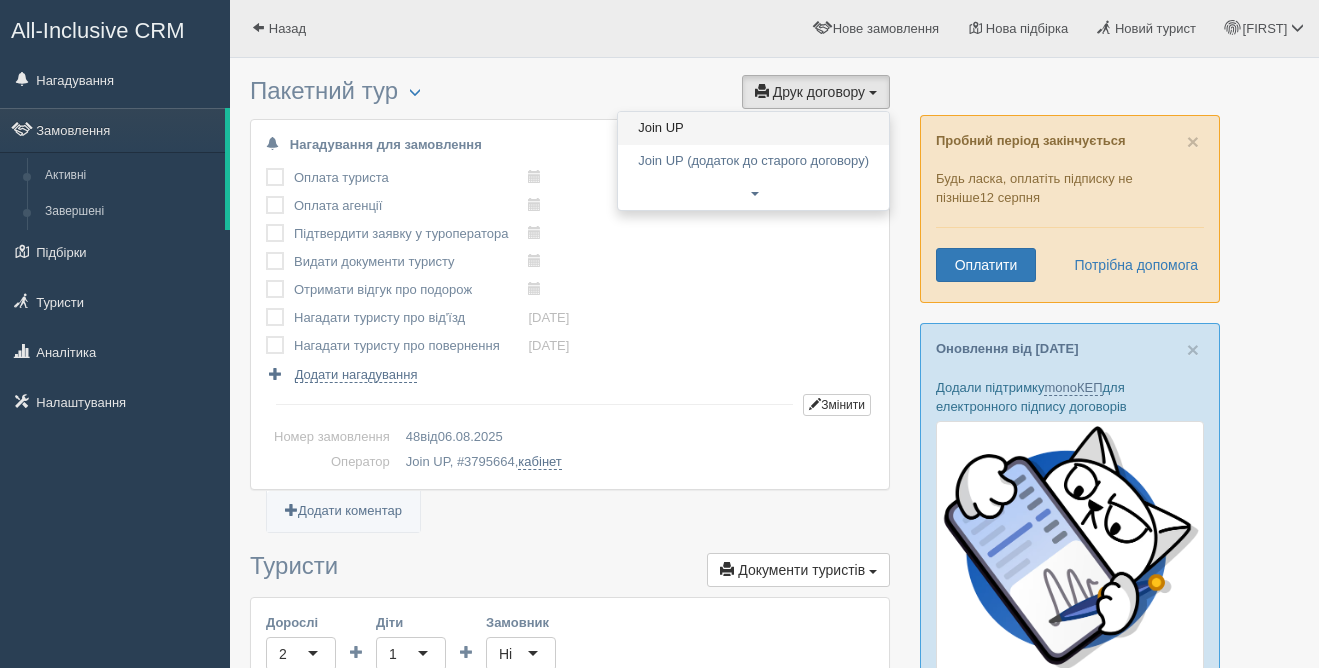 click on "Join UP" at bounding box center (753, 128) 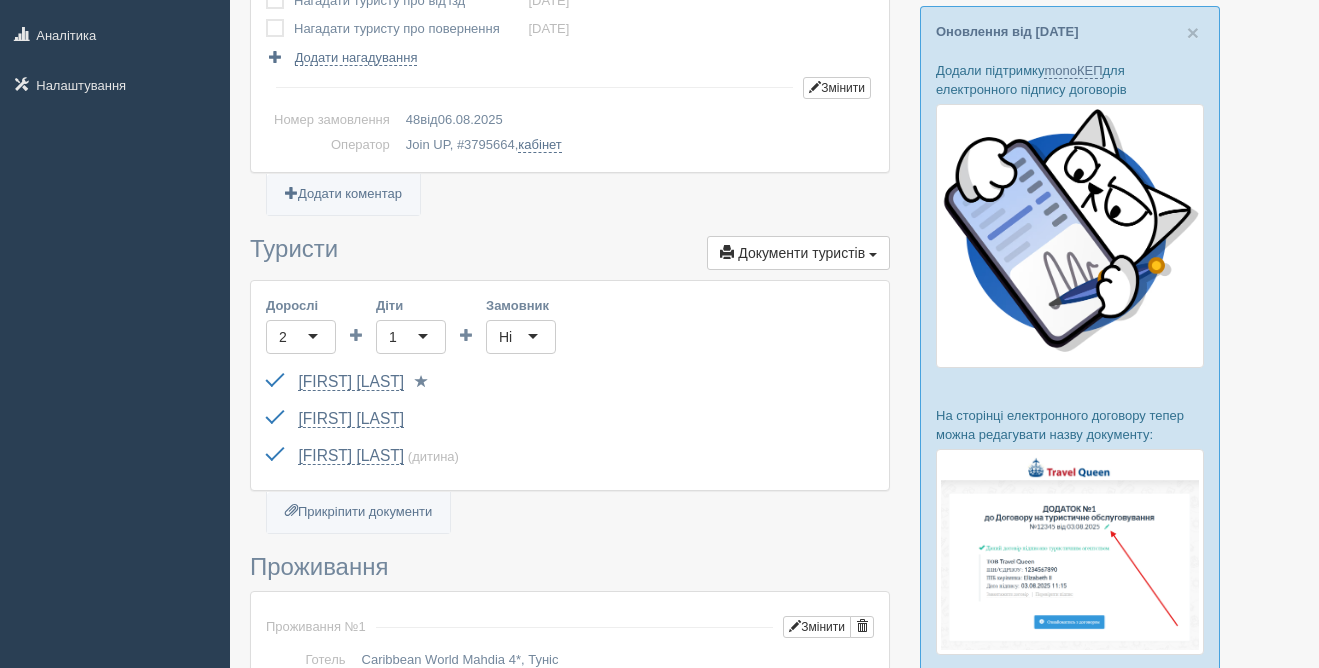 scroll, scrollTop: 445, scrollLeft: 0, axis: vertical 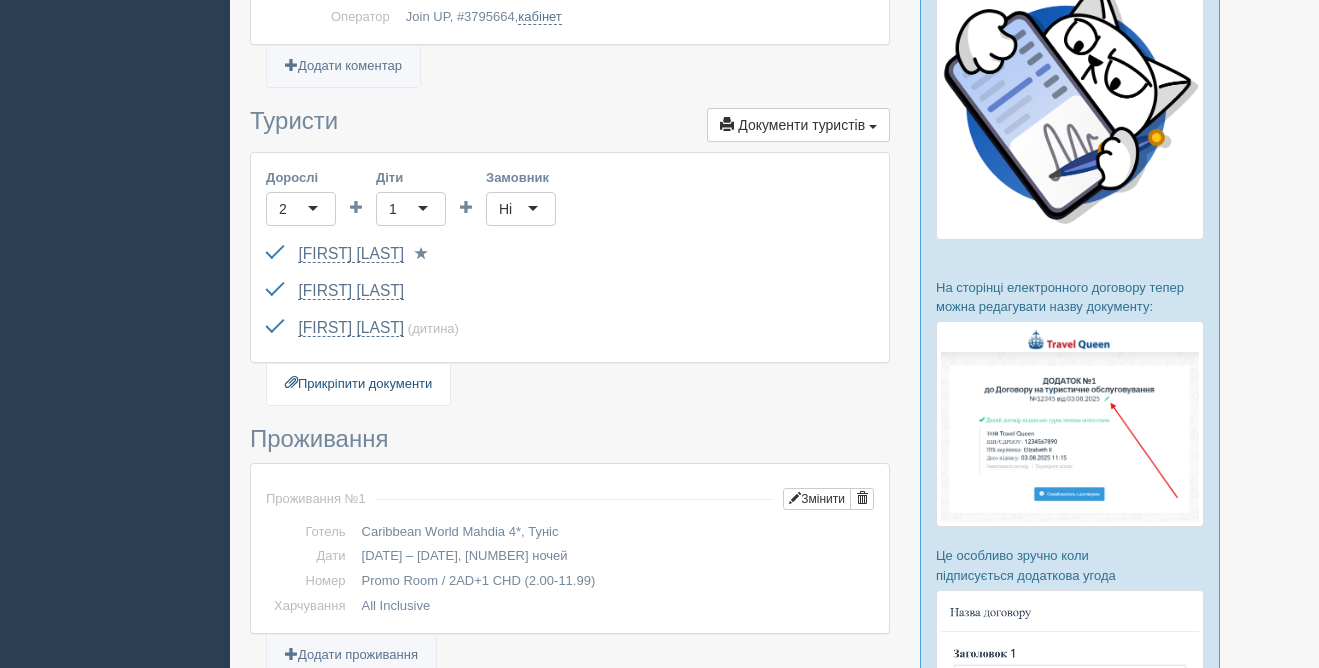 click on "Прикріпити документи" at bounding box center [358, 384] 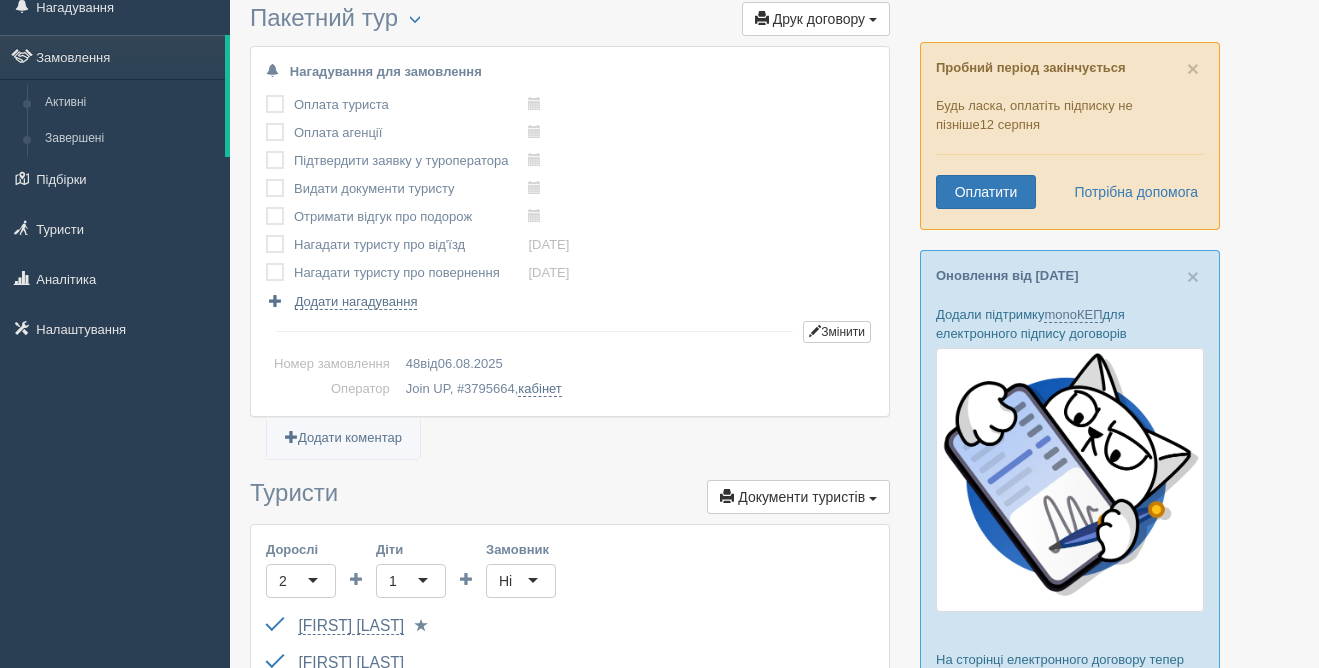 scroll, scrollTop: 0, scrollLeft: 0, axis: both 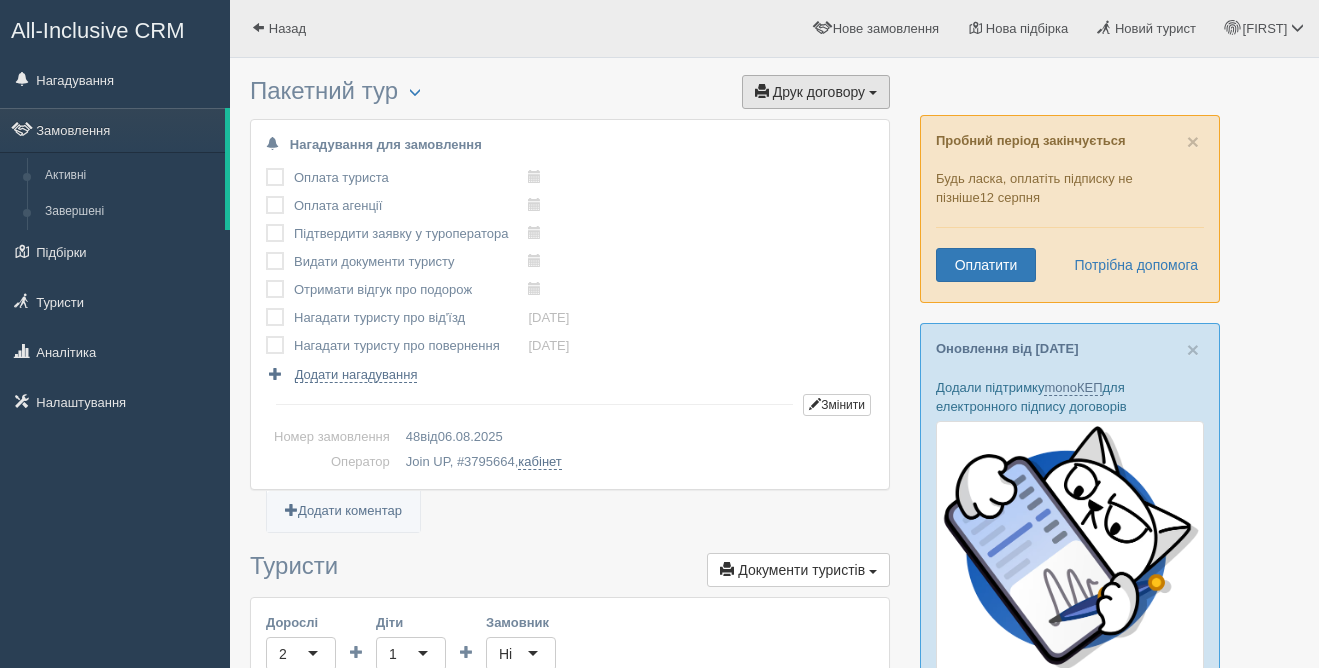 click on "Друк договору
Друк" at bounding box center (816, 92) 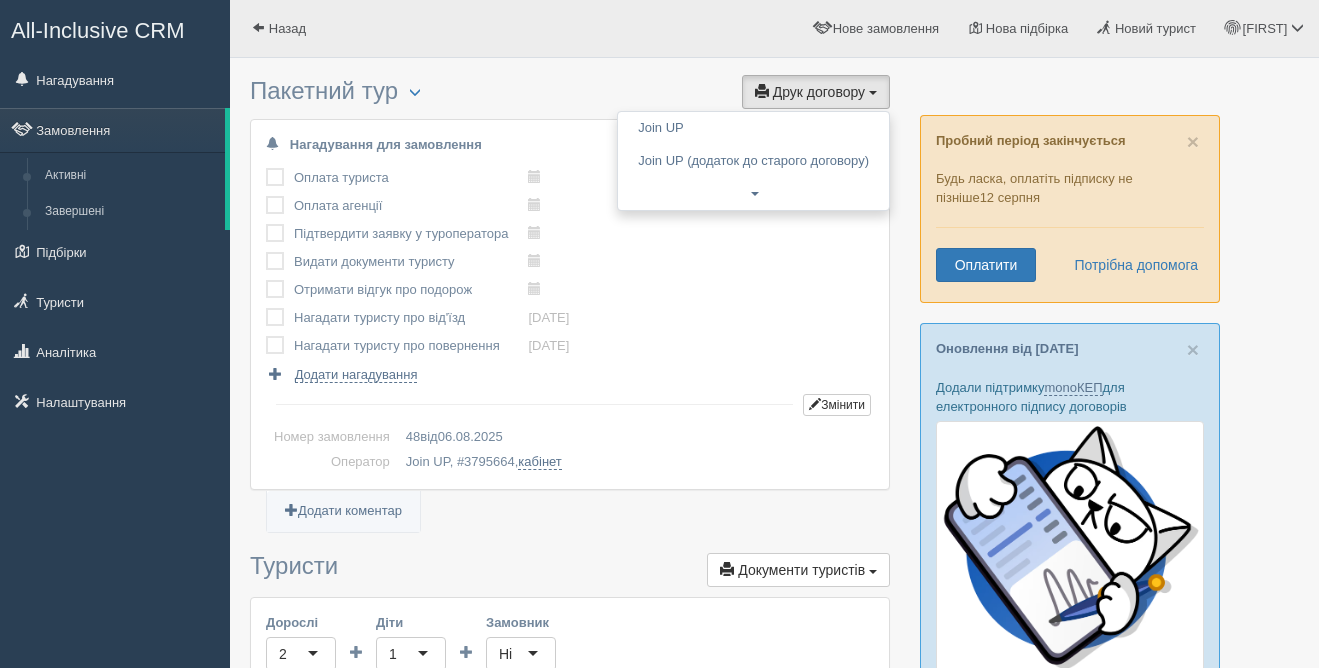 click on "Оплата туриста
виконано!
Оплата агенції
виконано!
Підтвердити заявку у туроператора
виконано!
Видати документи туристу
виконано!
Отримати відгук про подорож" at bounding box center [570, 274] 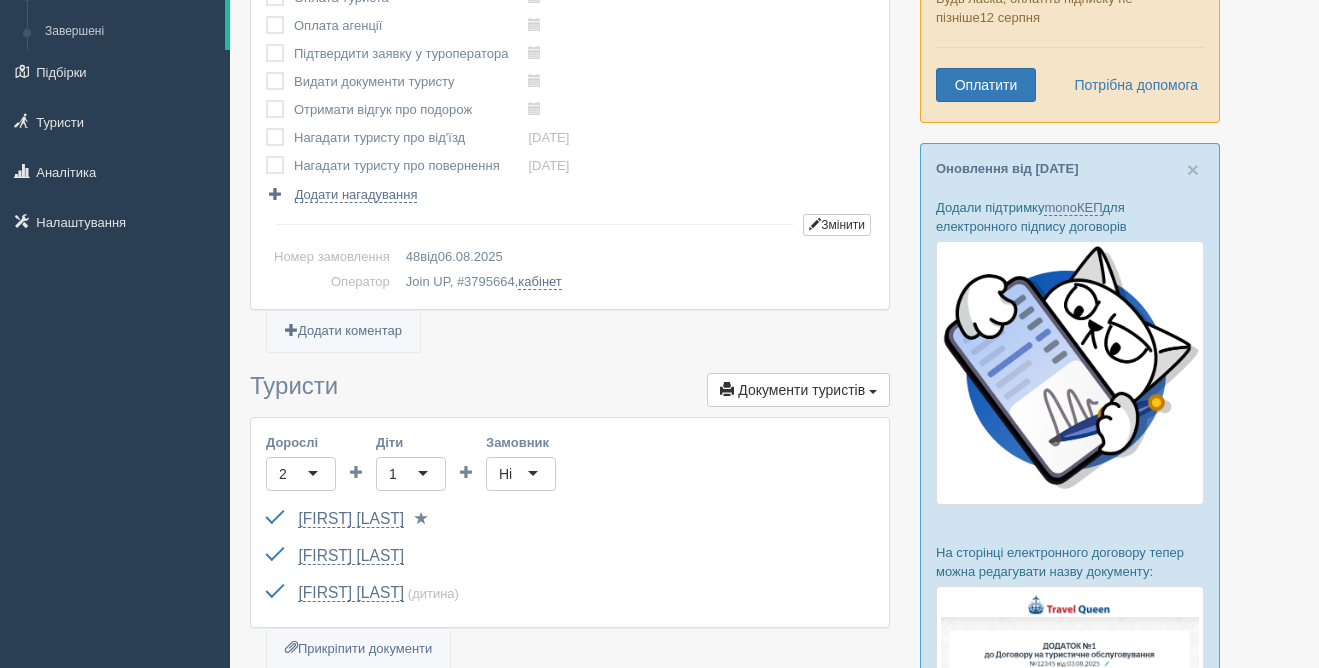scroll, scrollTop: 295, scrollLeft: 0, axis: vertical 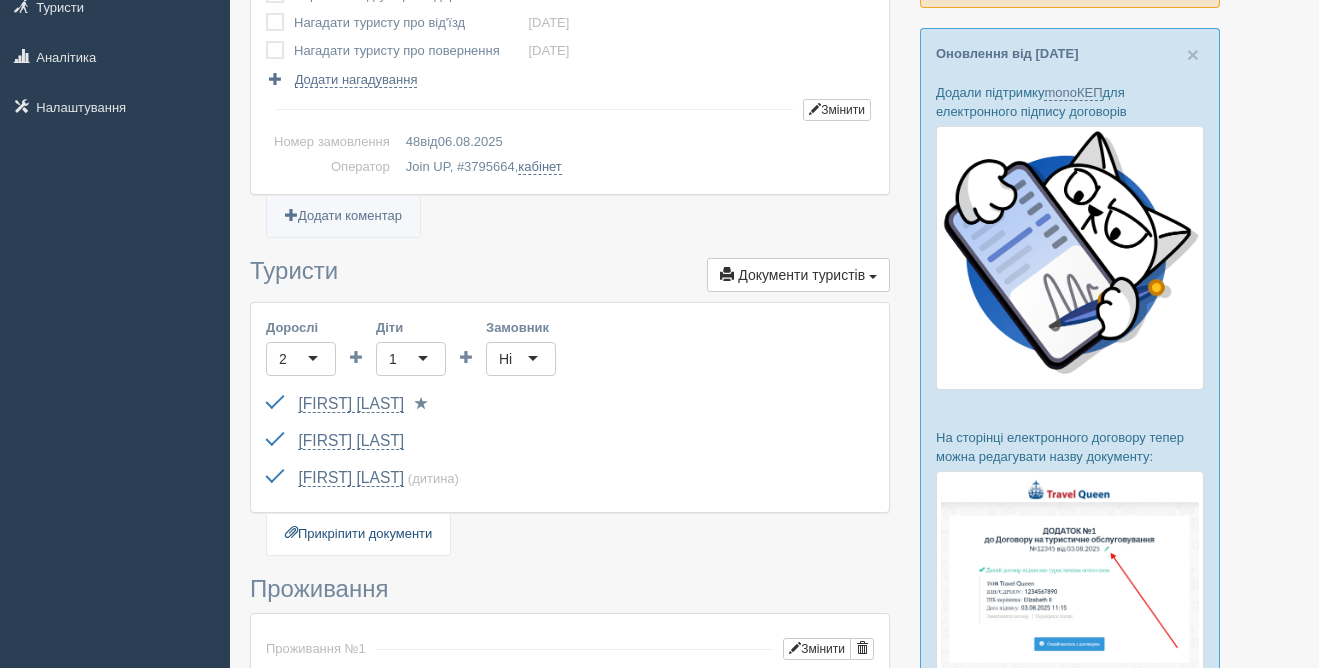 click on "Прикріпити документи" at bounding box center (358, 534) 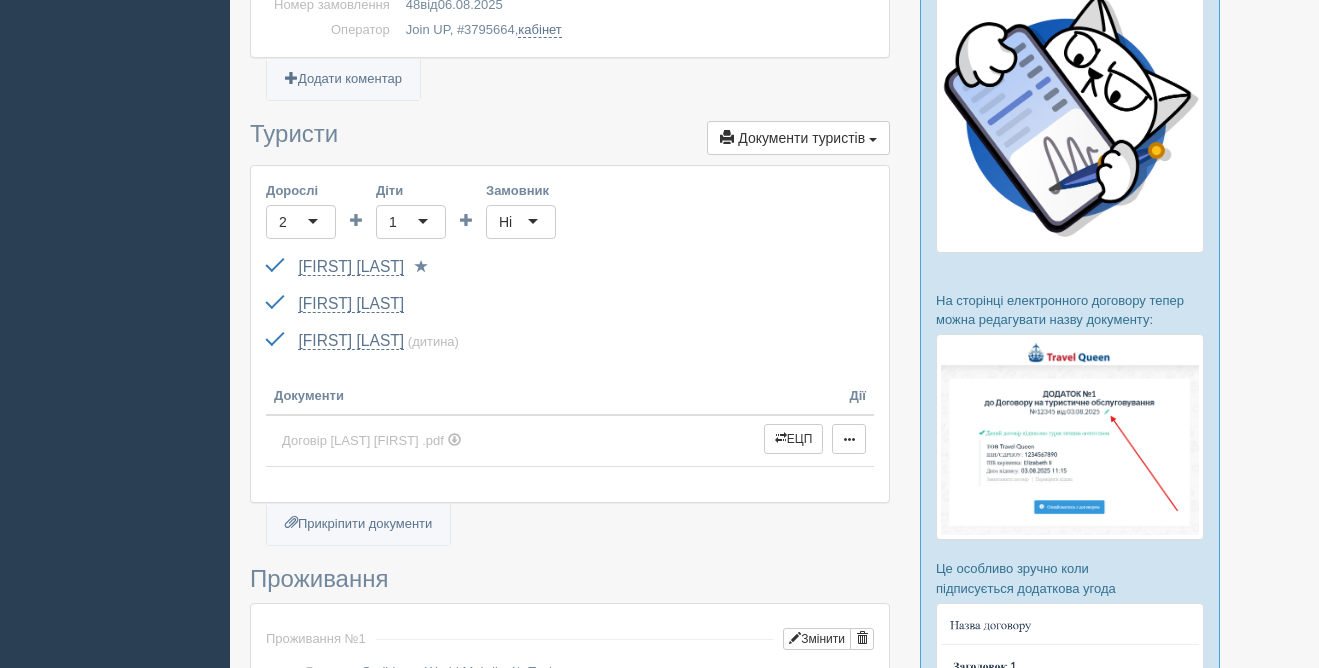 scroll, scrollTop: 442, scrollLeft: 0, axis: vertical 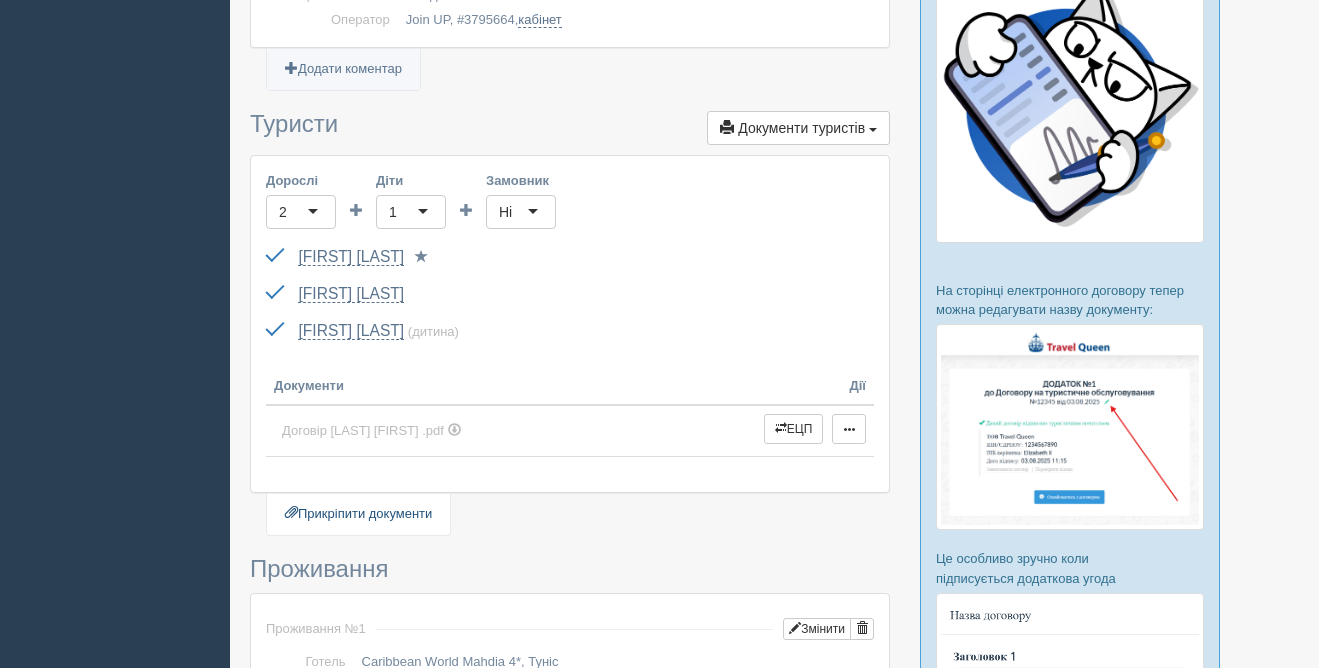 click on "Прикріпити документи" at bounding box center [358, 514] 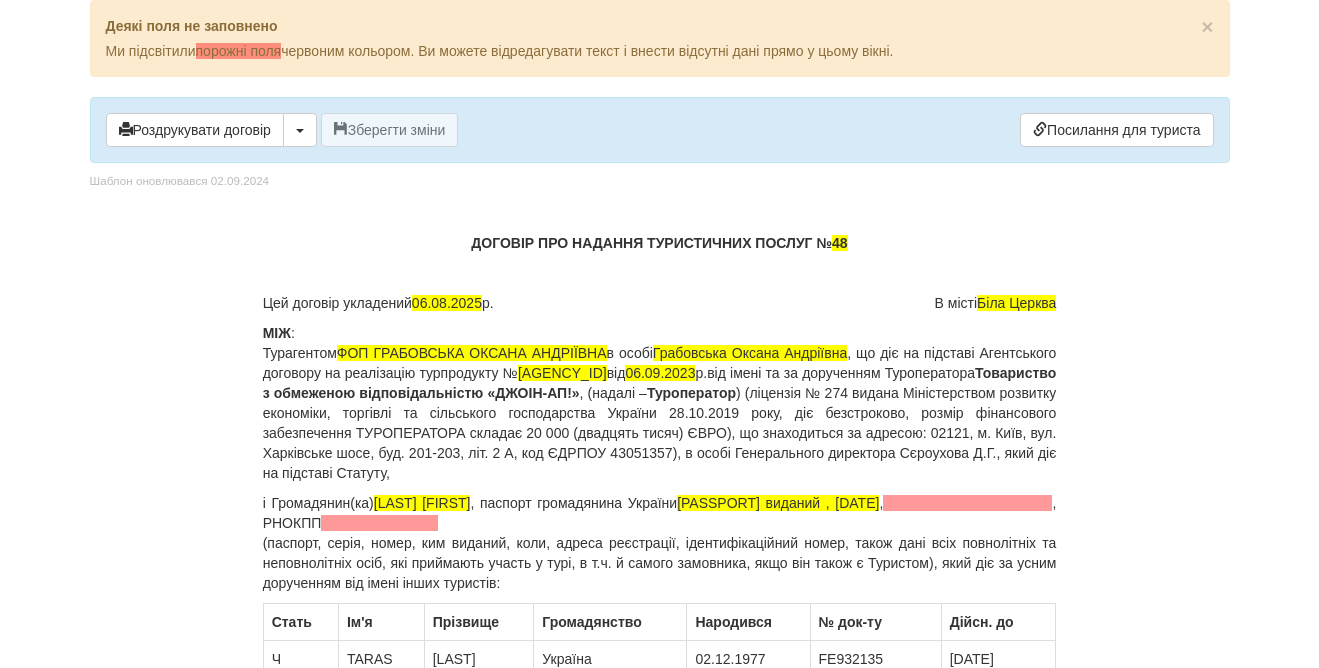 scroll, scrollTop: 0, scrollLeft: 0, axis: both 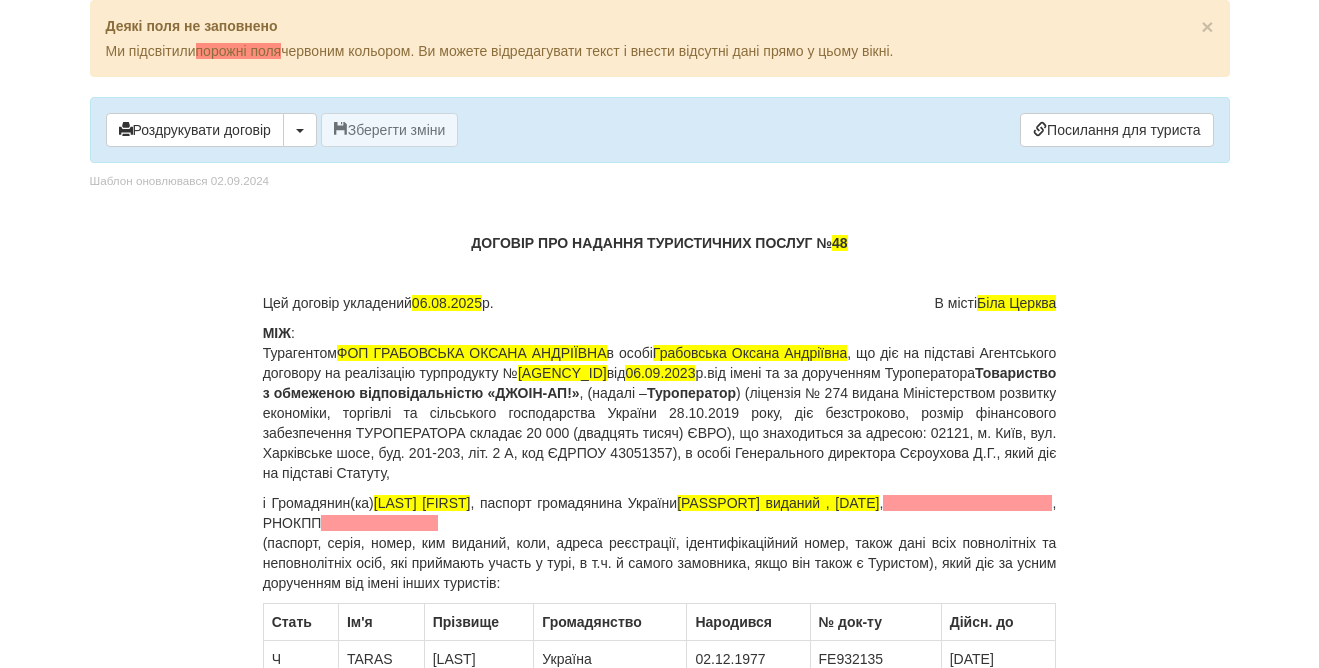 click on "ДОГОВІР ПРО НАДАННЯ ТУРИСТИЧНИХ ПОСЛУГ № 48" at bounding box center (660, 243) 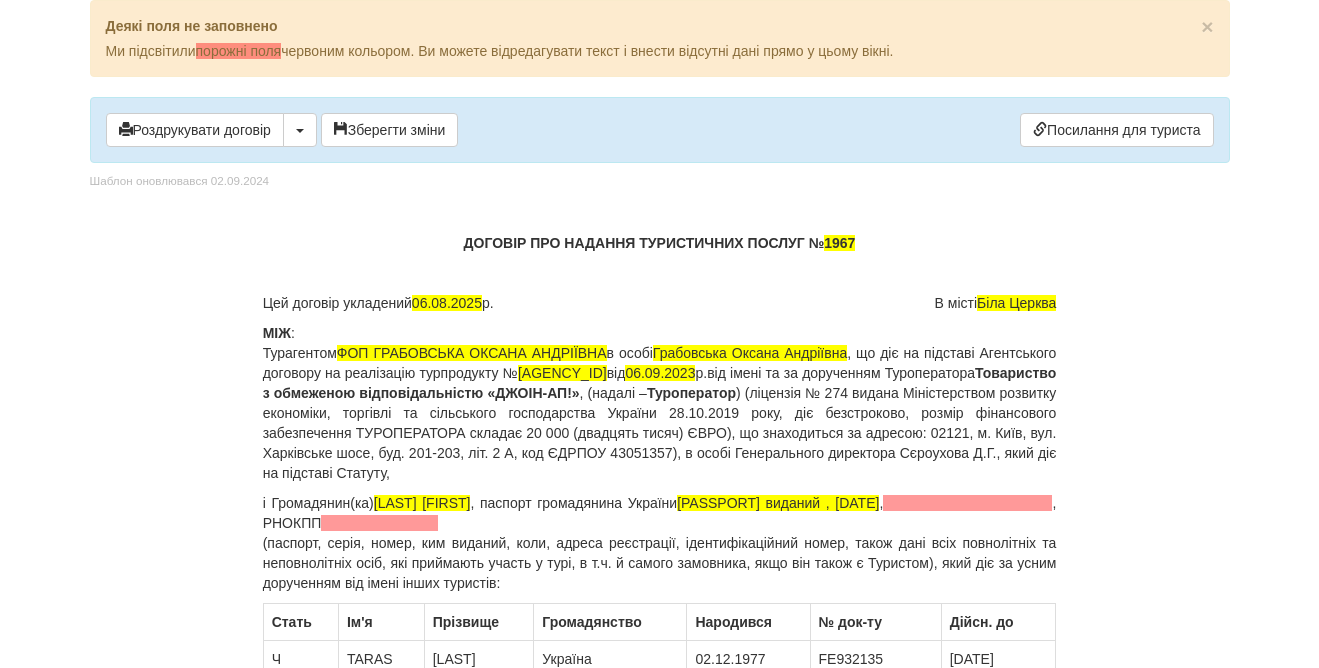 click on "і Громадянин(ка) [LAST] [FIRST] , паспорт громадянина України FE932135 виданий , 06.09.2016 , , РНОКПП
(паспорт, серія, номер, ким виданий, коли, адреса реєстрації, ідентифікаційний номер, також дані всіх повнолітніх та неповнолітніх осіб, які приймають участь у турі, в т.ч. й самого замовника, якщо він також є Туристом), який діє за усним дорученням від імені інших туристів:" at bounding box center [660, 543] 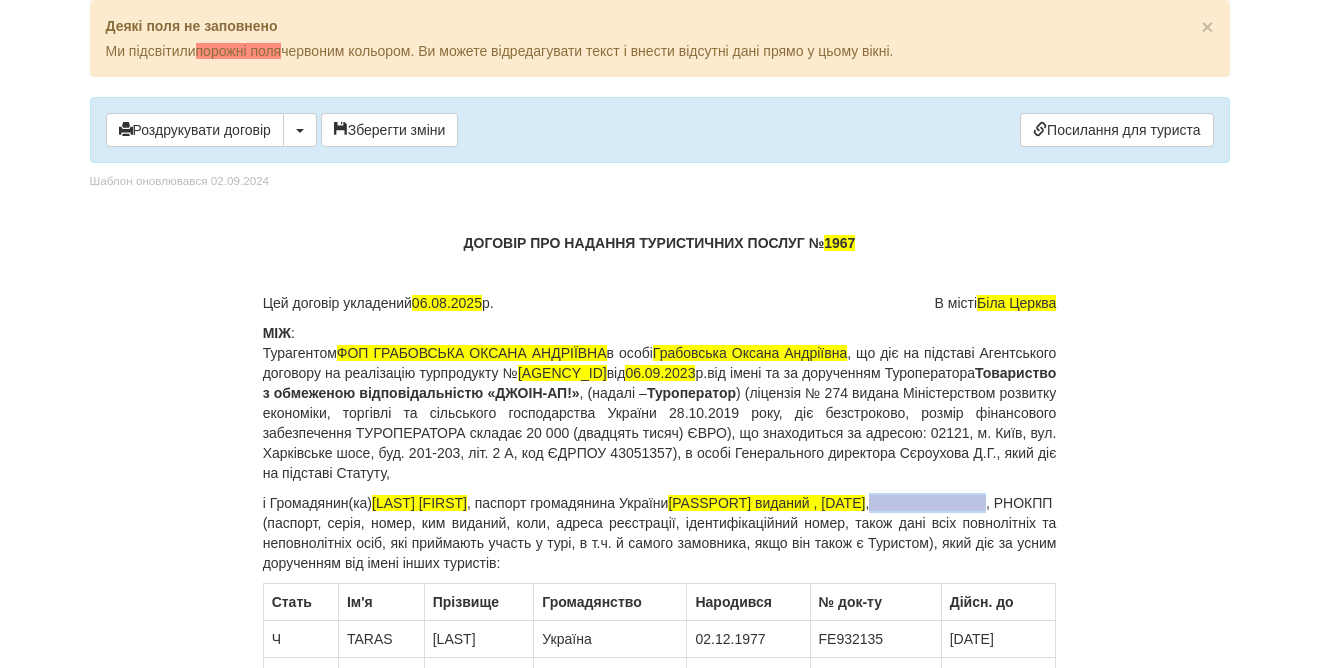 drag, startPoint x: 376, startPoint y: 523, endPoint x: 242, endPoint y: 524, distance: 134.00374 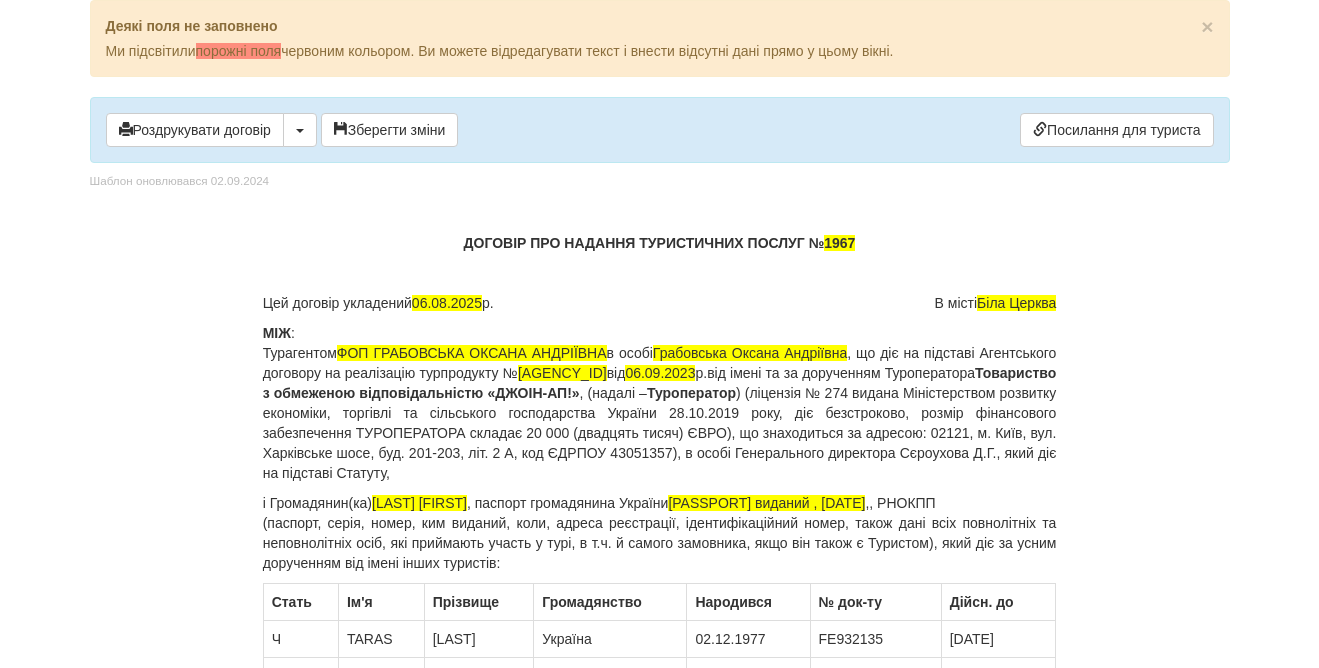 click on "і Громадянин(ка) [LAST] [FIRST] , паспорт громадянина України FE932135 виданий , 06.09.2016 , , РНОКПП
(паспорт, серія, номер, ким виданий, коли, адреса реєстрації, ідентифікаційний номер, також дані всіх повнолітніх та неповнолітніх осіб, які приймають участь у турі, в т.ч. й самого замовника, якщо він також є Туристом), який діє за усним дорученням від імені інших туристів:" at bounding box center (660, 533) 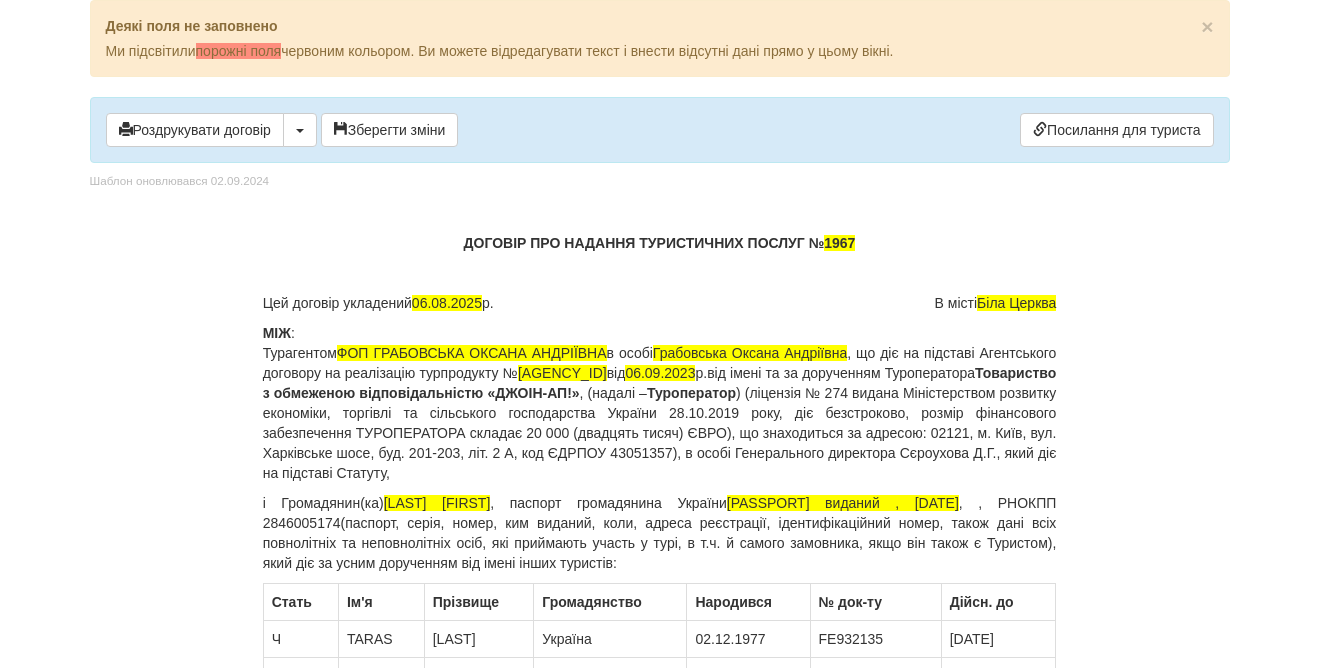 click on "і Громадянин(ка) [LAST] [FIRST] , паспорт громадянина України [PASSPORT] виданий , [DATE] , , РНОКПП [SSN] (паспорт, серія, номер, ким виданий, коли, адреса реєстрації, ідентифікаційний номер, також дані всіх повнолітніх та неповнолітніх осіб, які приймають участь у турі, в т.ч. й самого замовника, якщо він також є Туристом), який діє за усним дорученням від імені інших туристів:" at bounding box center (660, 533) 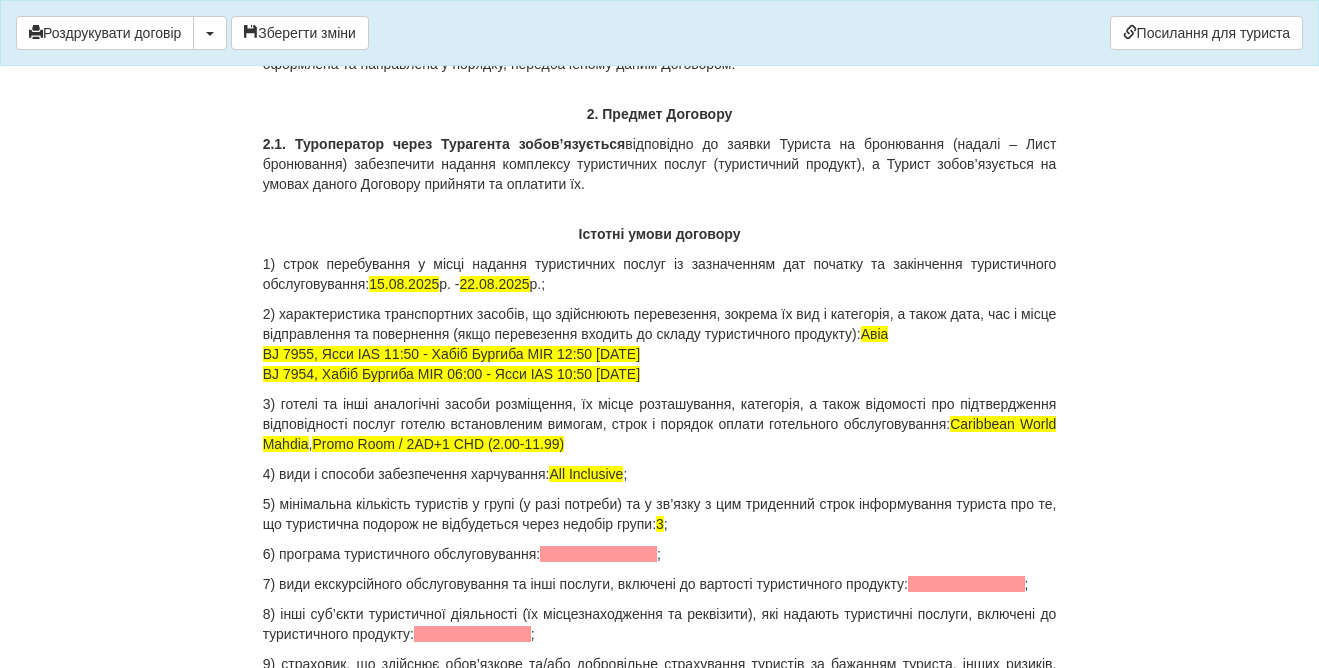 scroll, scrollTop: 1857, scrollLeft: 0, axis: vertical 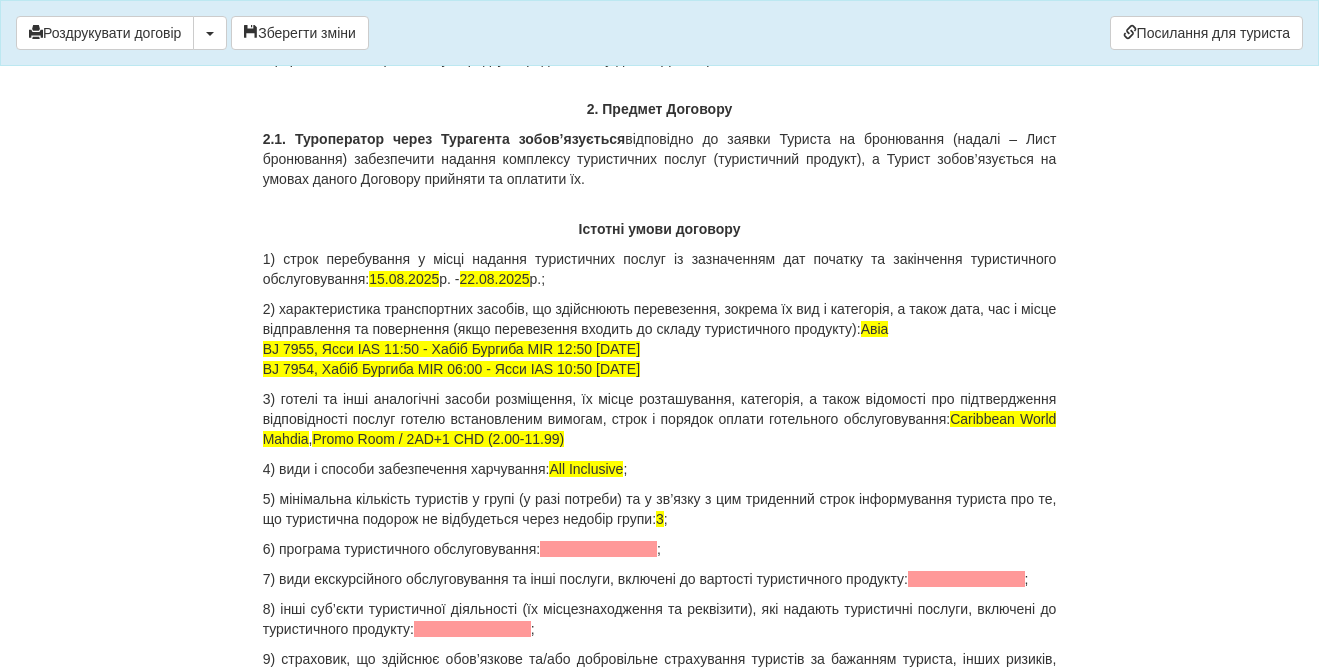 click on "6) програма туристичного обслуговування:                                 ;" at bounding box center (660, 549) 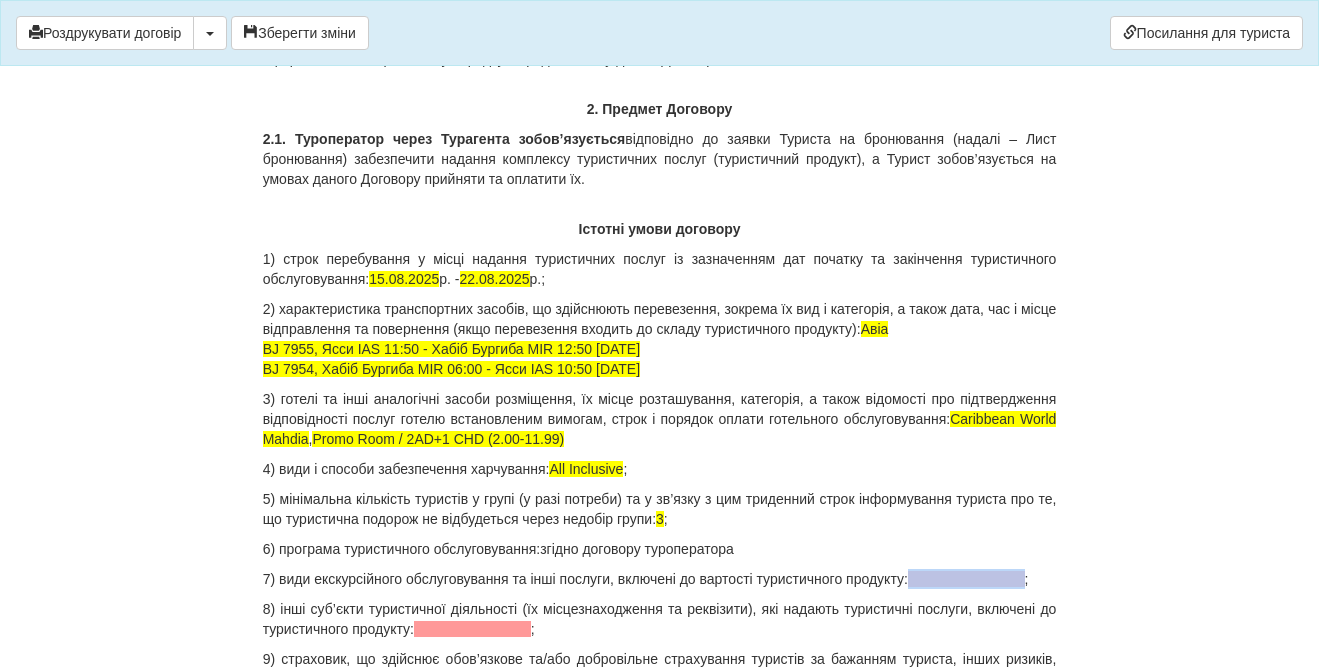 drag, startPoint x: 377, startPoint y: 601, endPoint x: 261, endPoint y: 604, distance: 116.03879 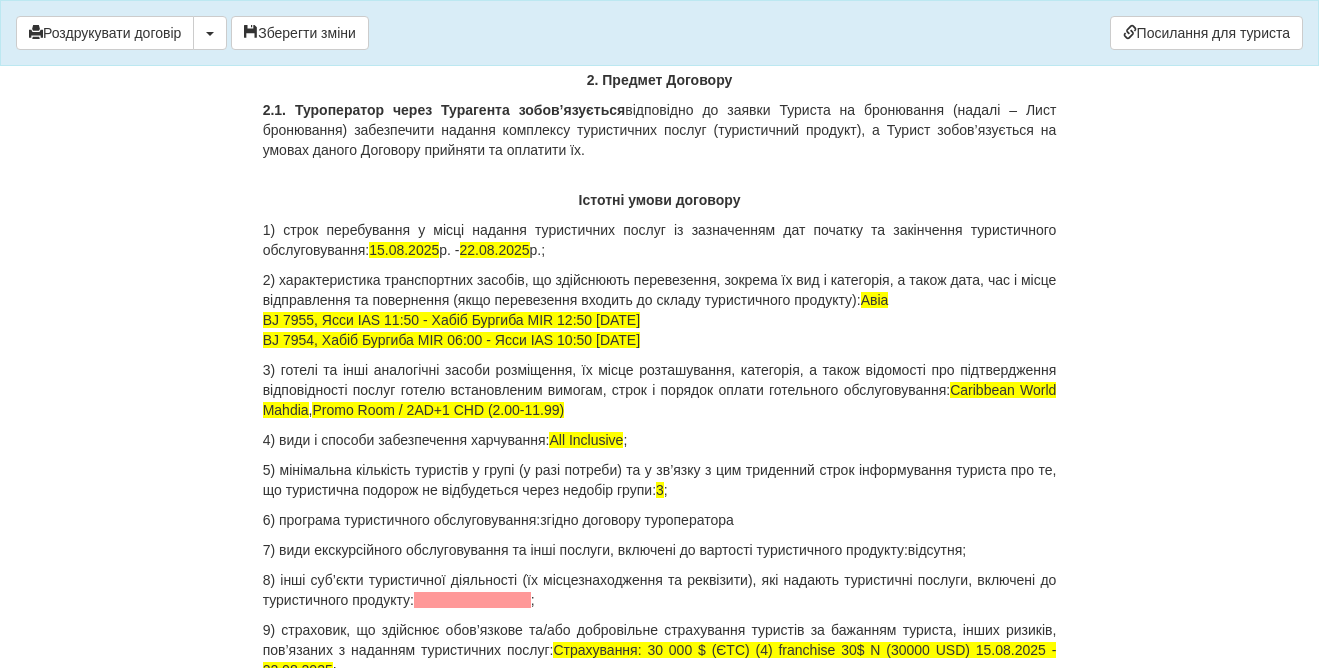 scroll, scrollTop: 1888, scrollLeft: 0, axis: vertical 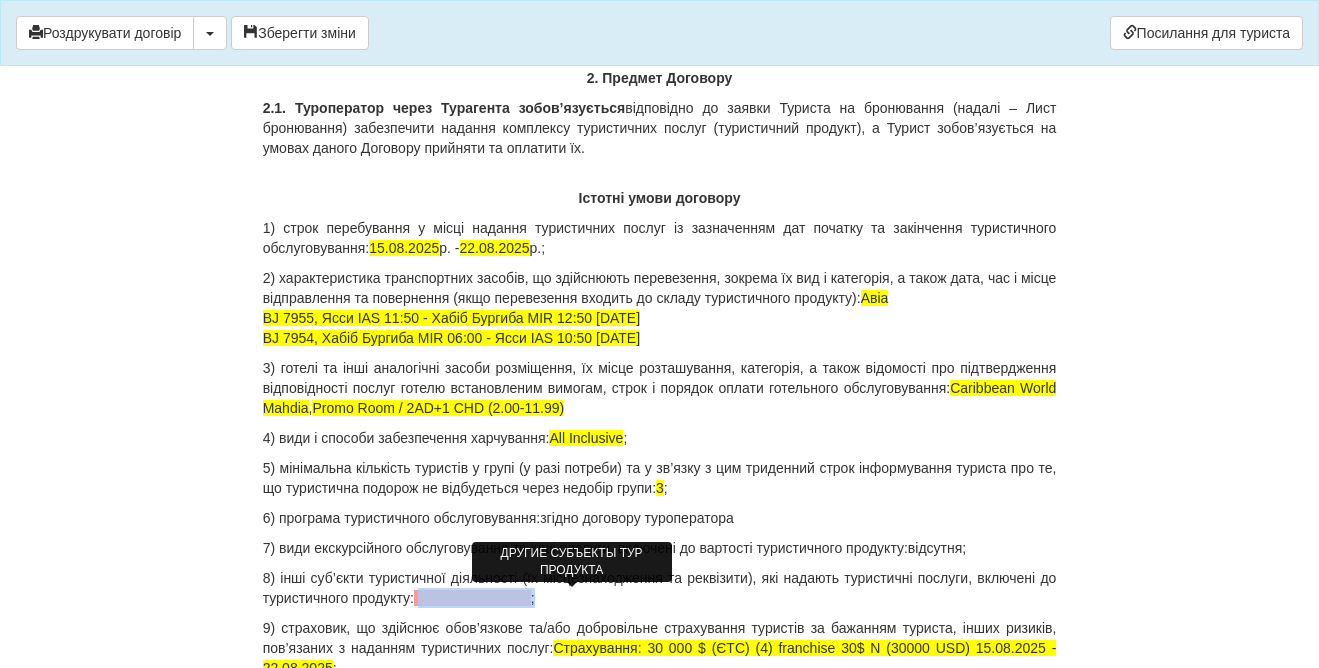 drag, startPoint x: 636, startPoint y: 598, endPoint x: 517, endPoint y: 599, distance: 119.0042 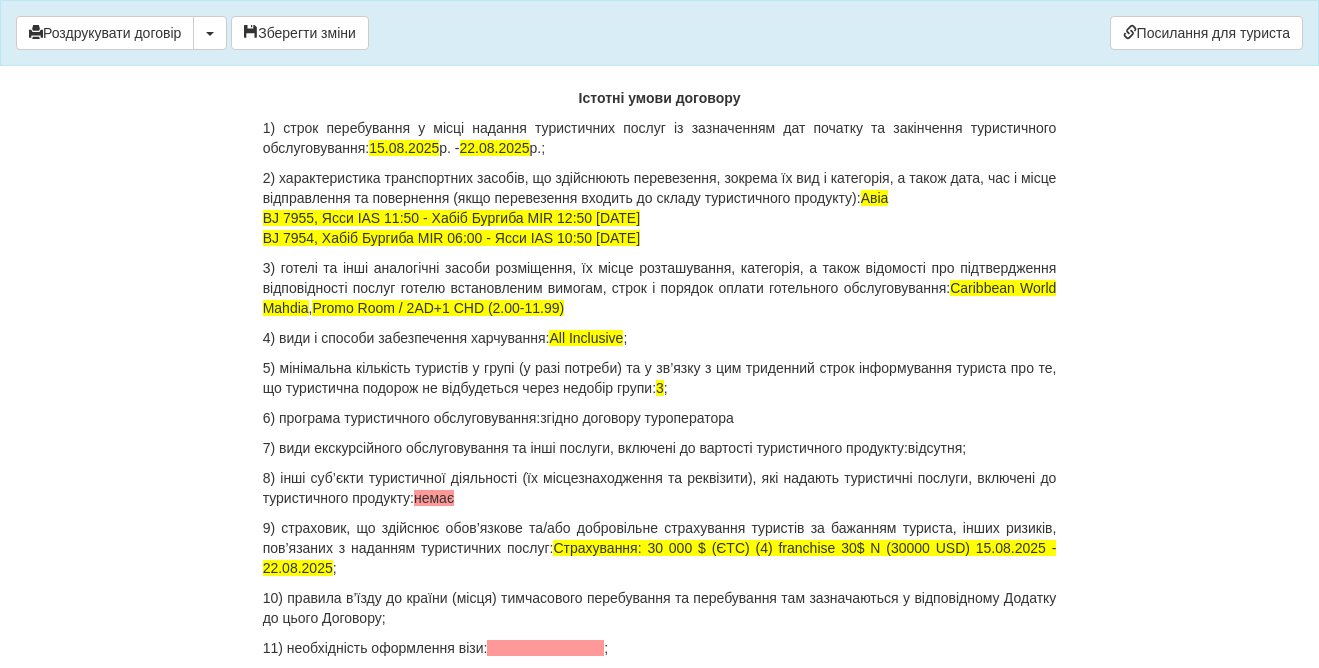 scroll, scrollTop: 2099, scrollLeft: 0, axis: vertical 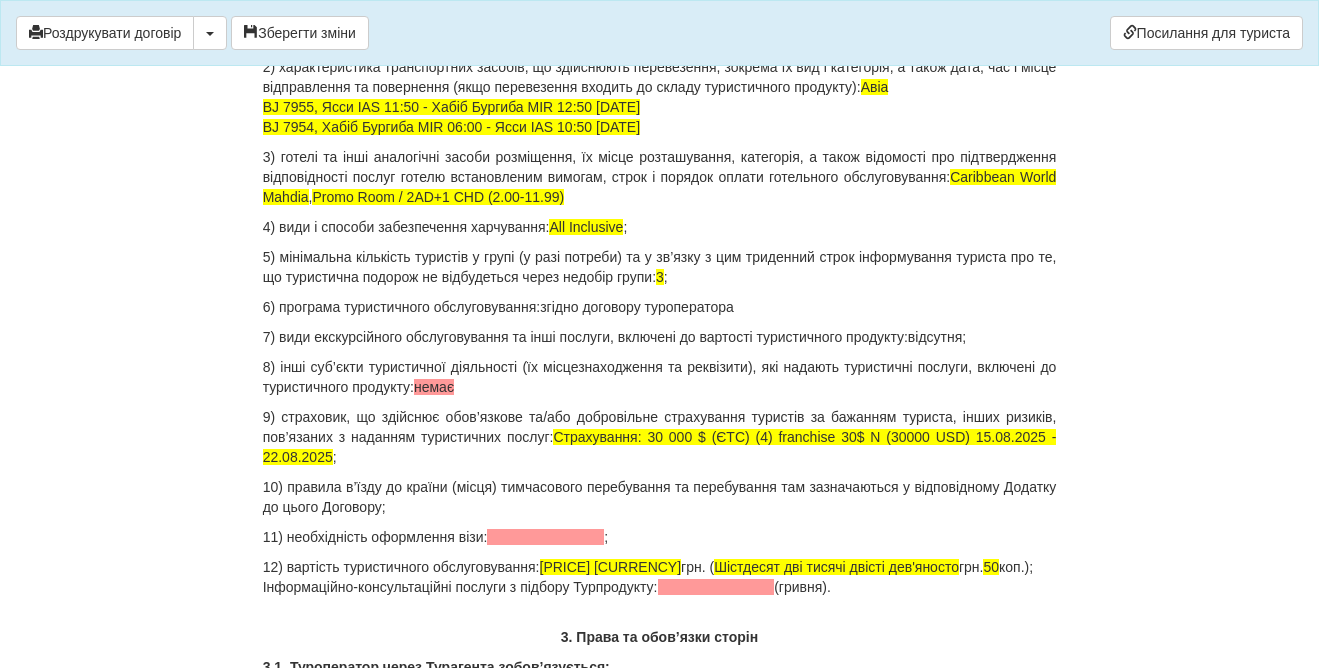 click on "11) необхідність оформлення візи:                                 ;" at bounding box center (660, 537) 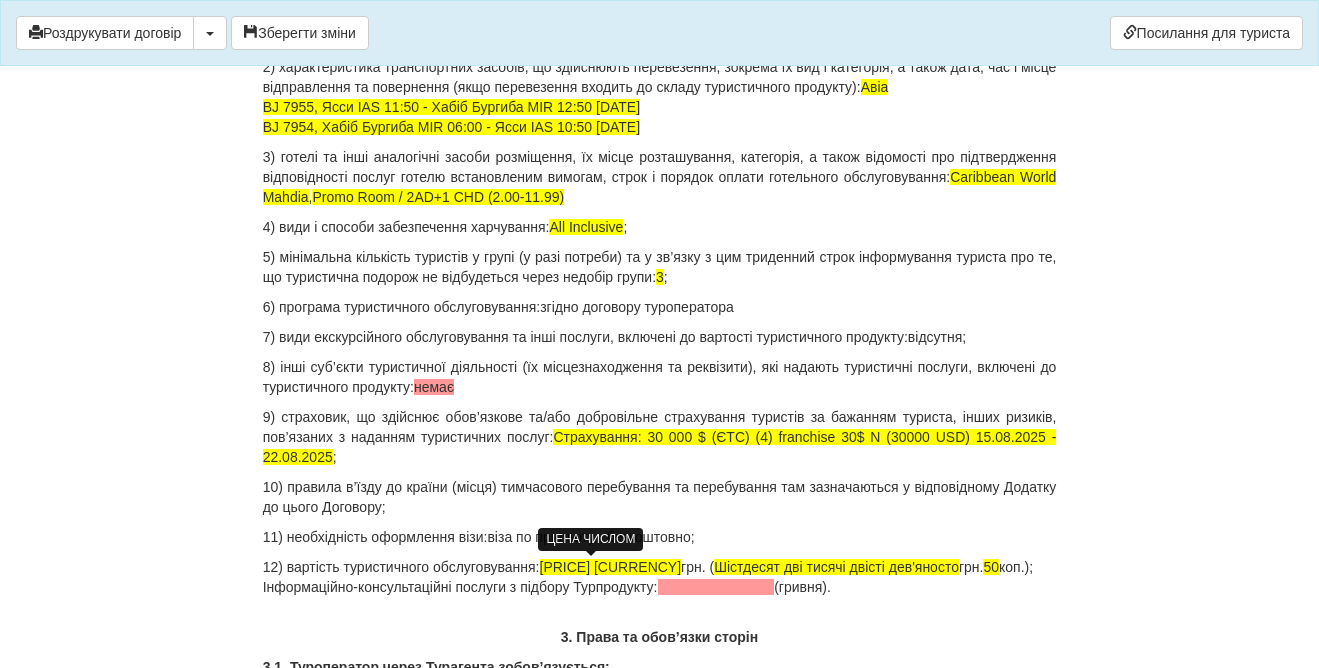 click on "[PRICE] [CURRENCY]" at bounding box center (611, 567) 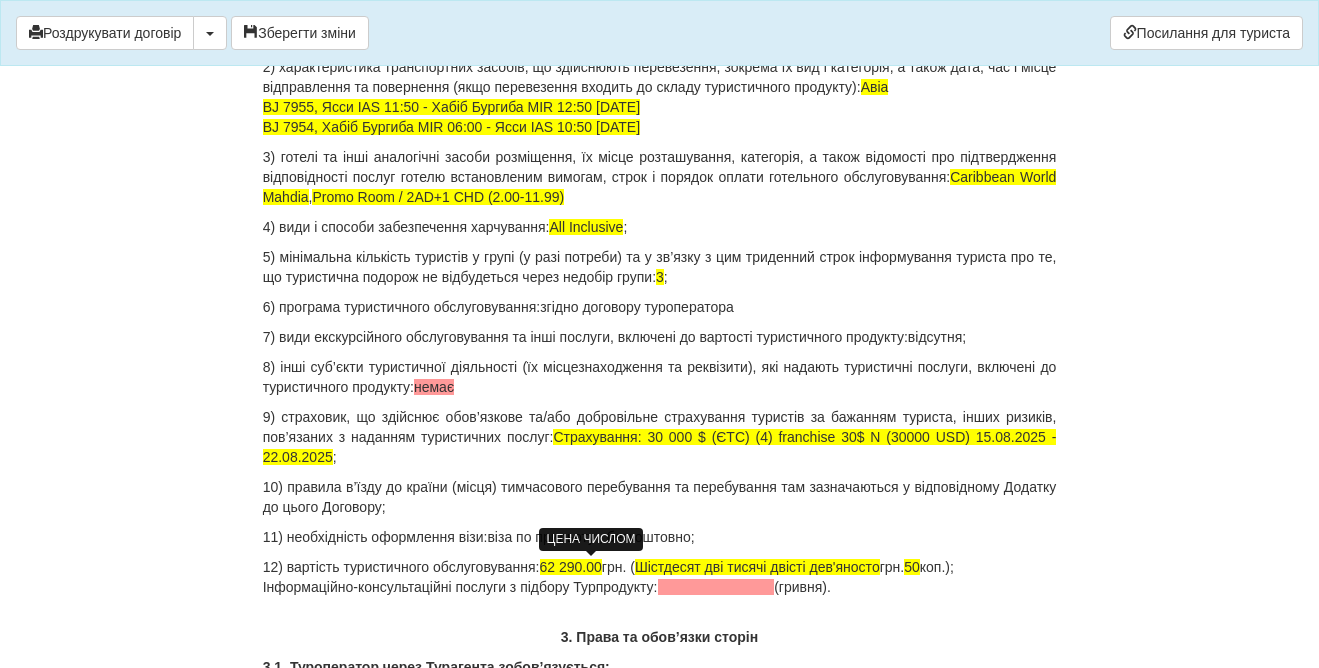 click on "62 290.00" at bounding box center [571, 567] 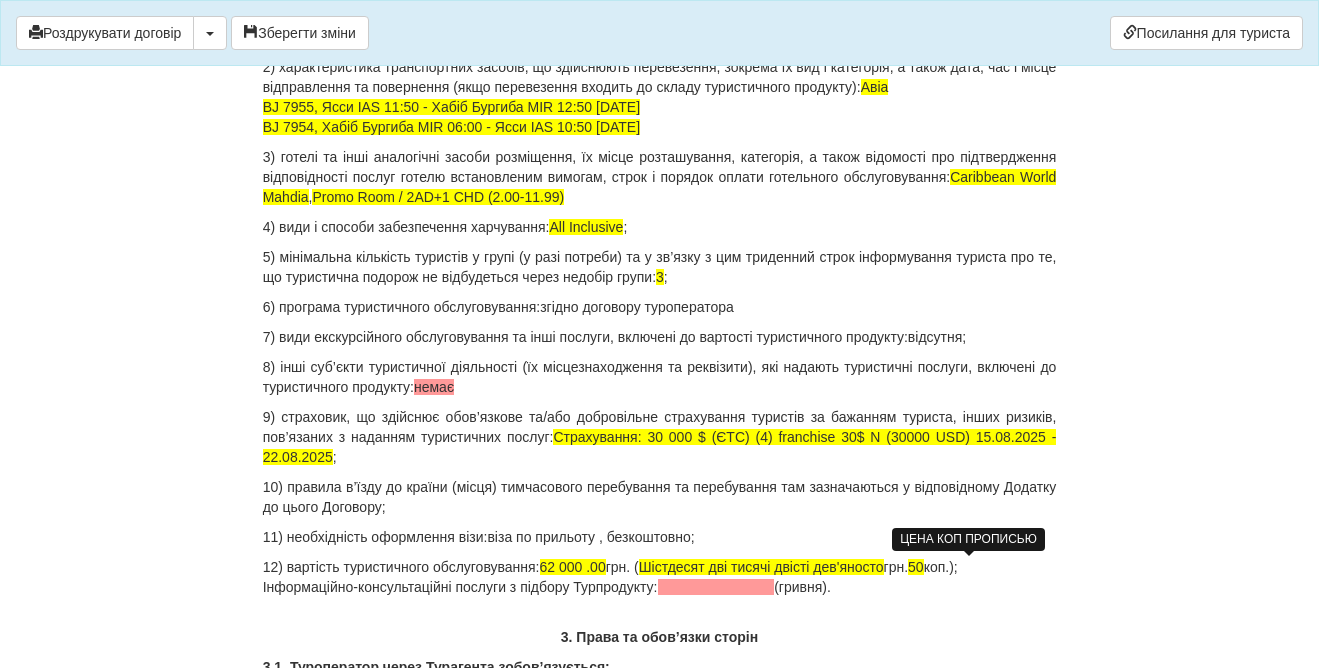 click on "50" at bounding box center (916, 567) 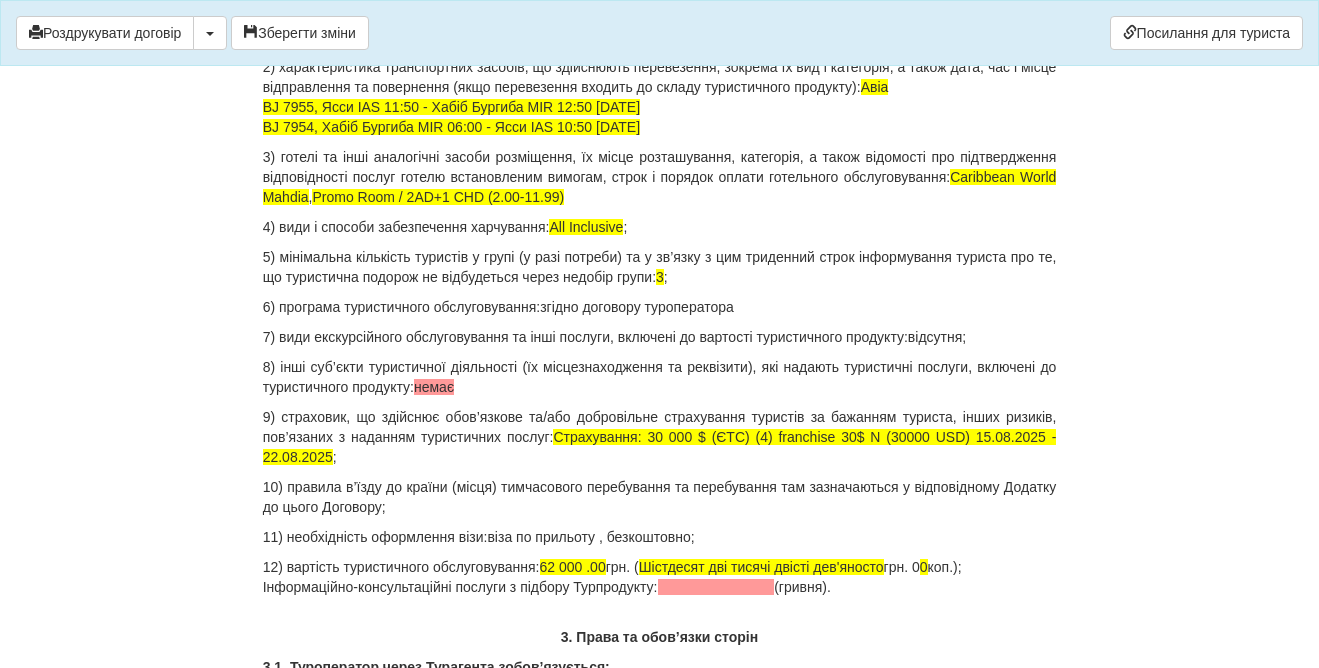 click on "12) вартість туристичного обслуговування:  62 000 .00  грн. ( Шістдесят дві тисячі двісті девʼяносто  грн. 0 0  коп.);
Інформаційно-консультаційні послуги з підбору Турпродукту:                                  (гривня)." at bounding box center [660, 577] 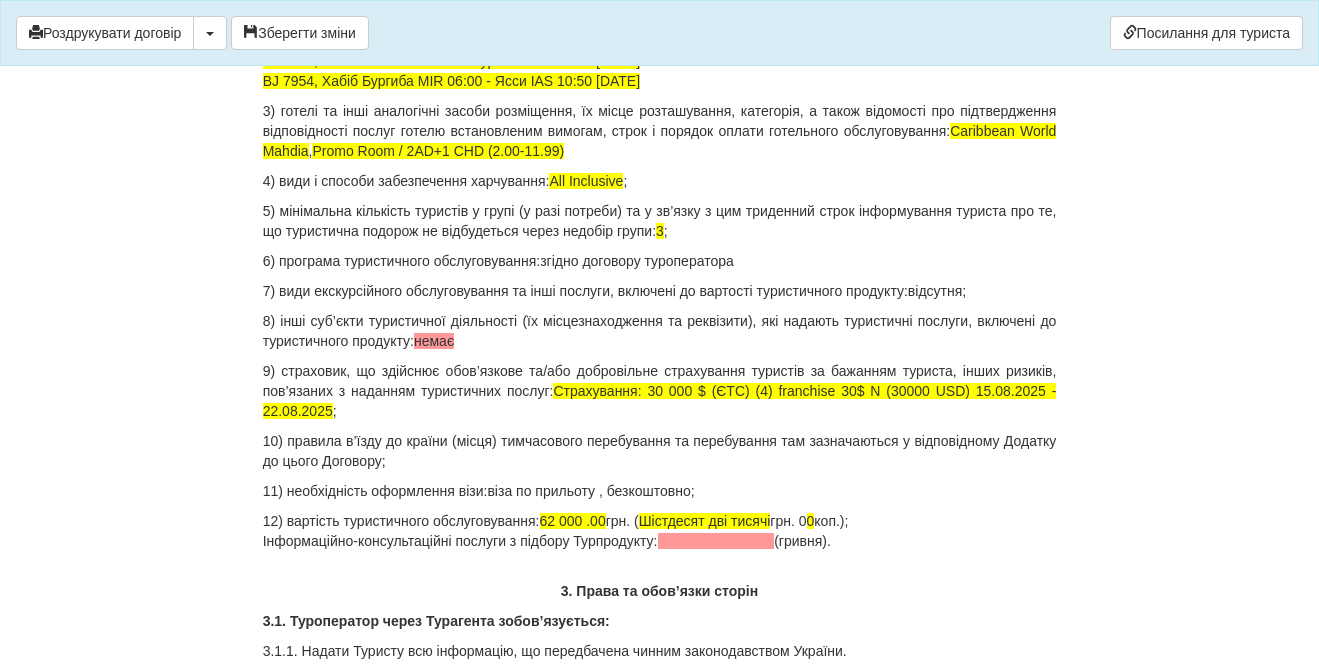 scroll, scrollTop: 2147, scrollLeft: 0, axis: vertical 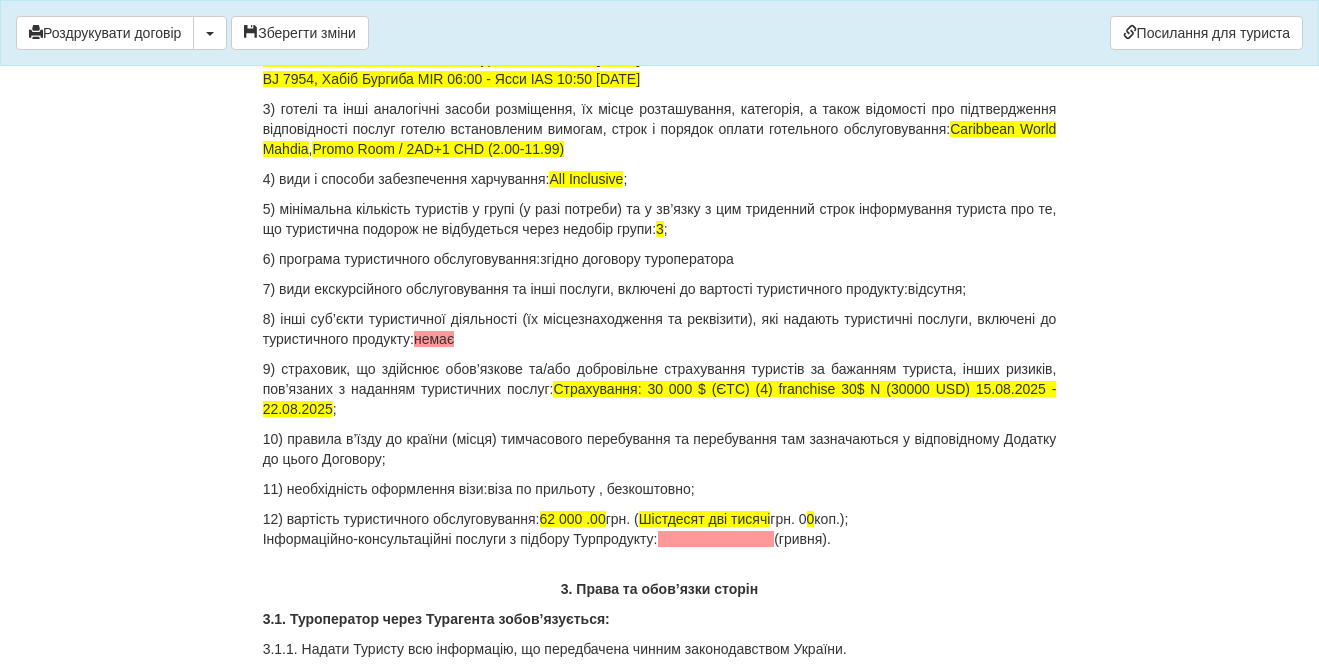 click on "12) вартість туристичного обслуговування:  [PRICE] .00  грн. ( [PRICE_WORDS]  грн. 0 0  коп.);
Інформаційно-консультаційні послуги з підбору Турпродукту:                                  (гривня)." at bounding box center (660, 529) 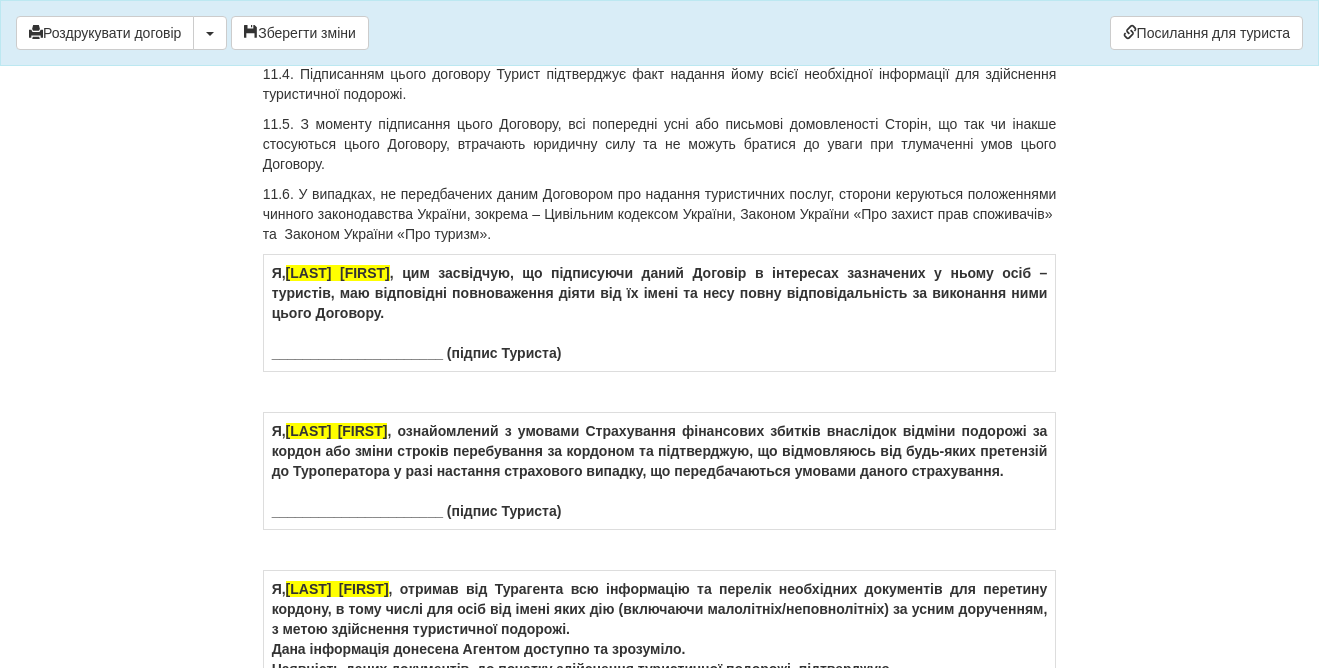 scroll, scrollTop: 12135, scrollLeft: 0, axis: vertical 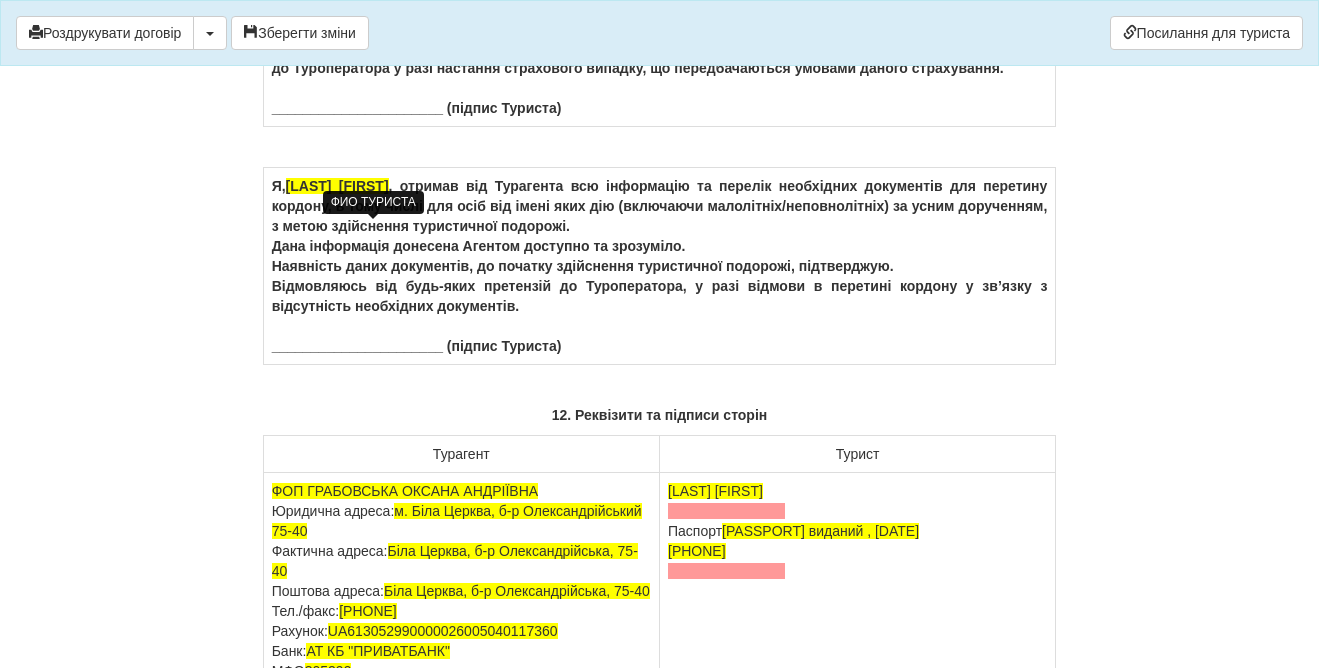 click on "[LAST] [FIRST]" at bounding box center [338, -130] 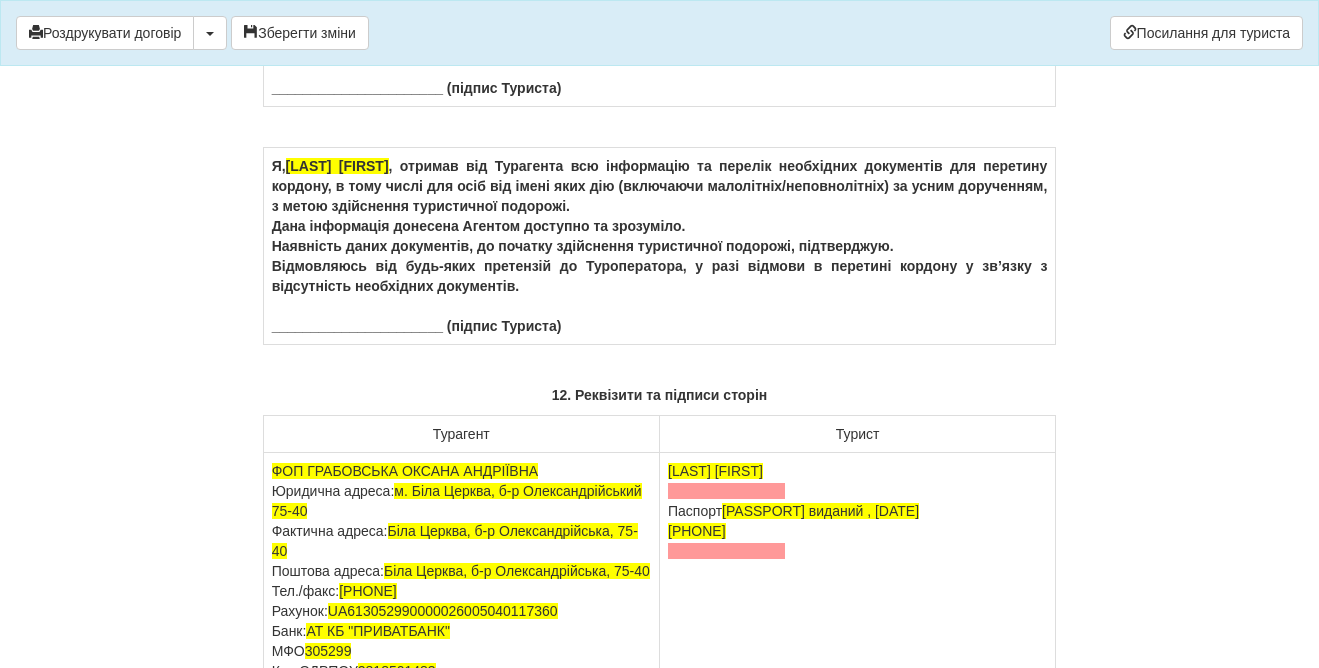 click on "Я,  , цим засвідчую, що підписуючи даний Договір в інтересах зазначених у ньому осіб – туристів, маю відповідні повноваження діяти від їх імені та несу повну відповідальність за виконання ними цього Договору.
______________________ (підпис Туриста)" at bounding box center [659, -100] 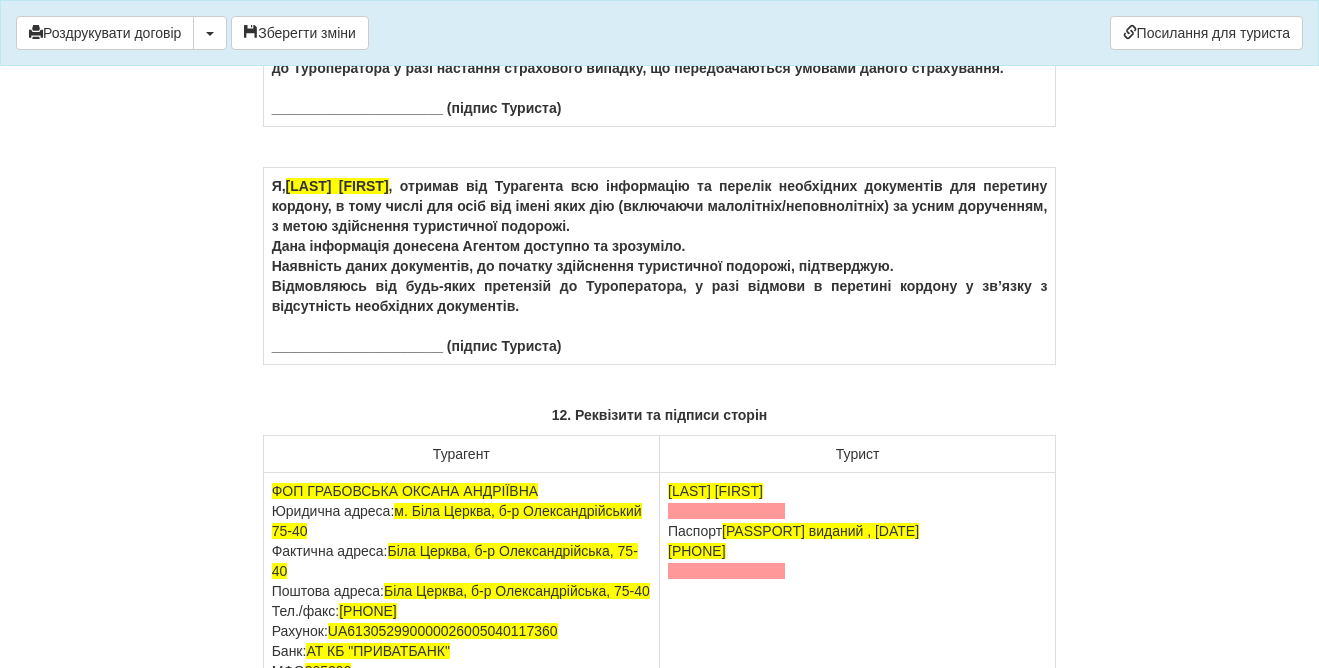 drag, startPoint x: 421, startPoint y: 250, endPoint x: 300, endPoint y: 250, distance: 121 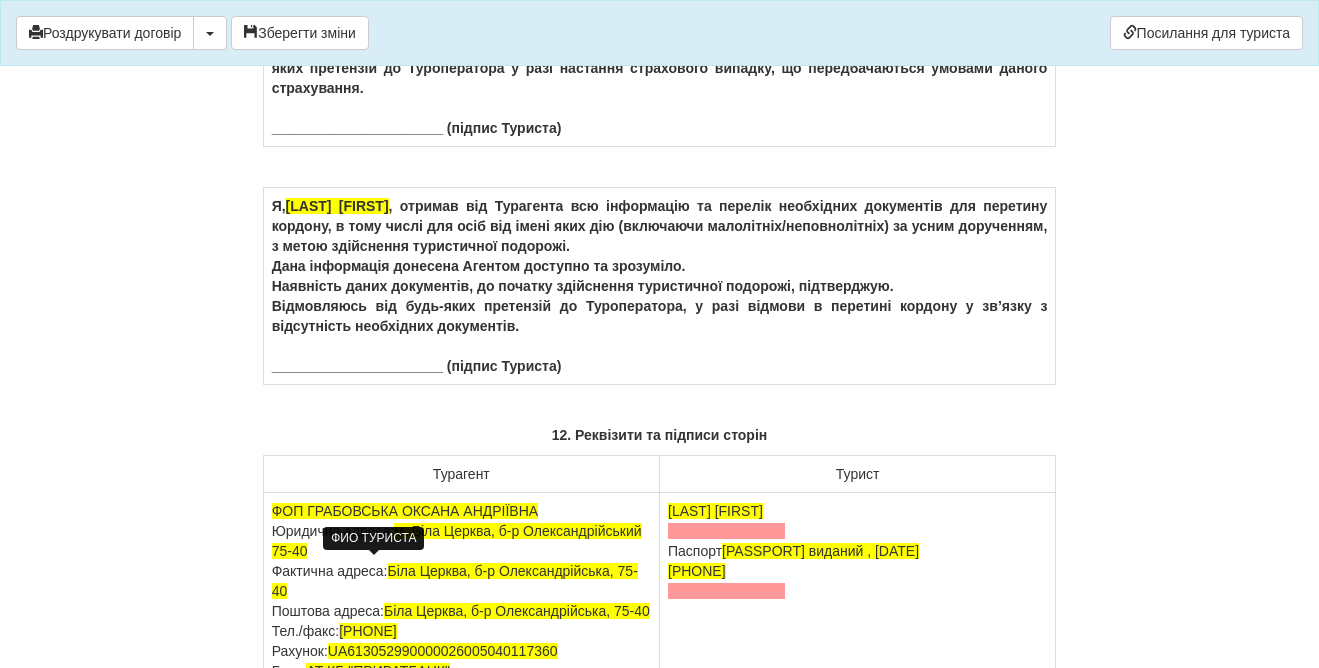 drag, startPoint x: 457, startPoint y: 567, endPoint x: 298, endPoint y: 560, distance: 159.154 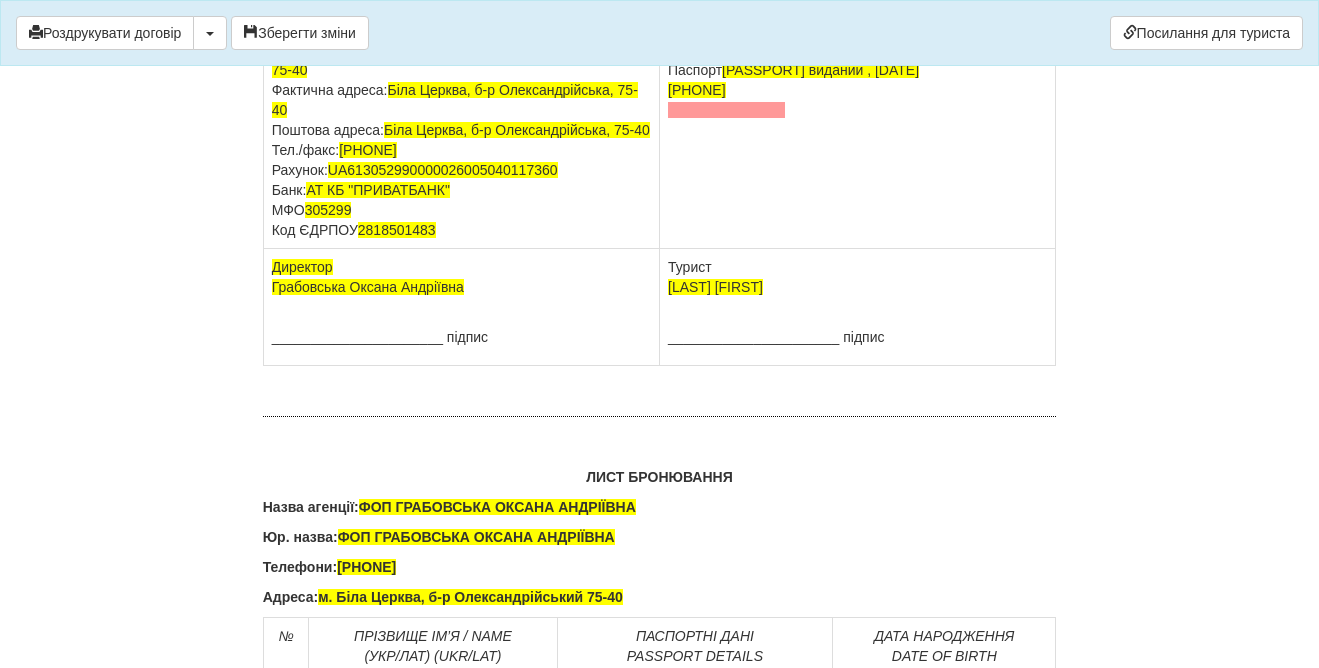 scroll, scrollTop: 12644, scrollLeft: 0, axis: vertical 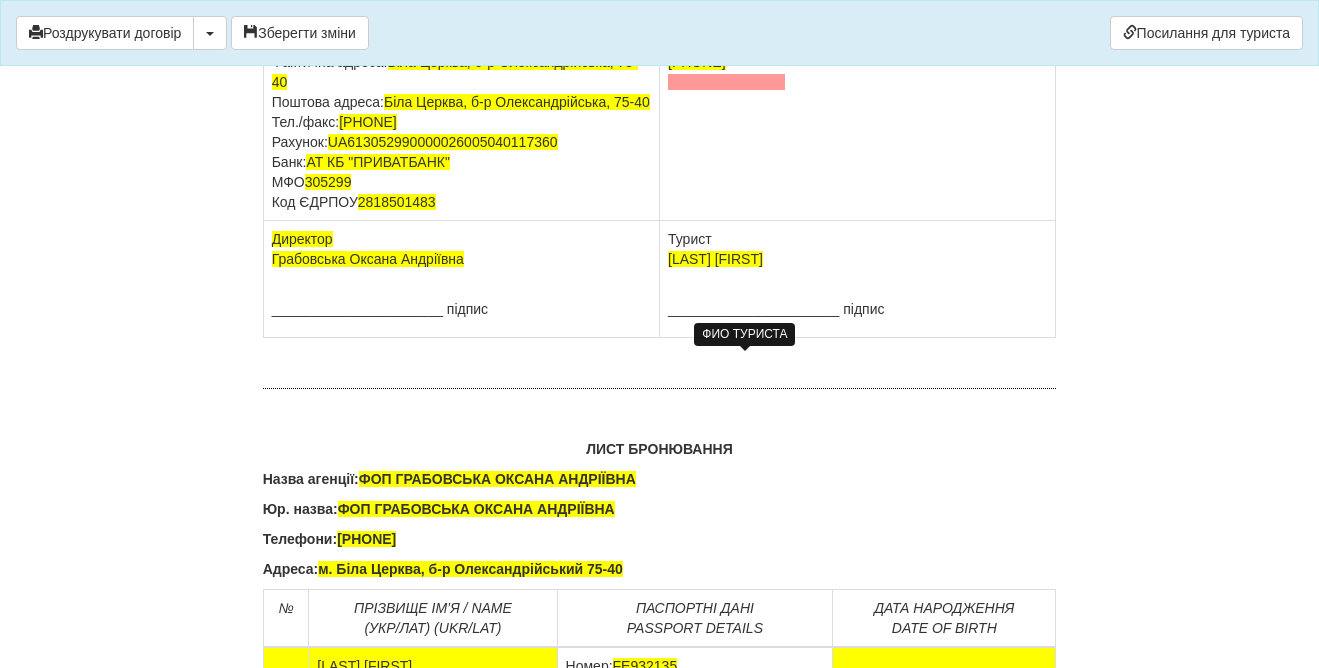 drag, startPoint x: 822, startPoint y: 360, endPoint x: 669, endPoint y: 358, distance: 153.01308 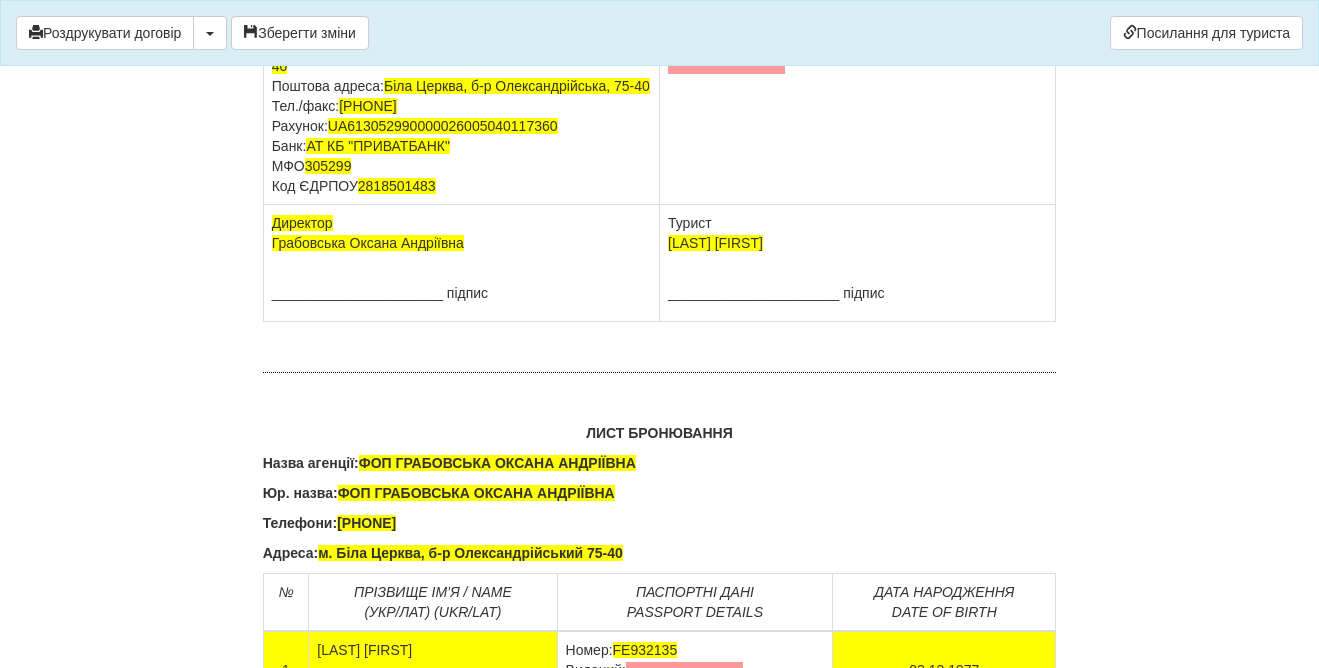 scroll, scrollTop: 12804, scrollLeft: 0, axis: vertical 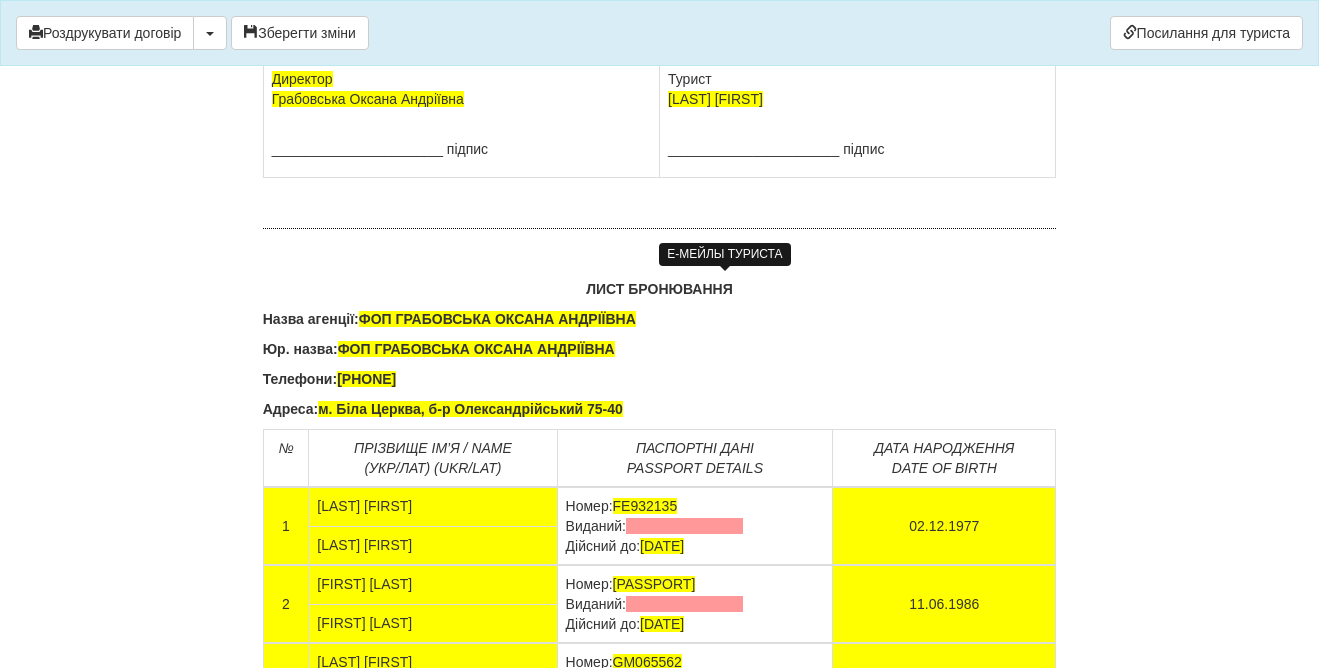drag, startPoint x: 782, startPoint y: 280, endPoint x: 678, endPoint y: 278, distance: 104.019226 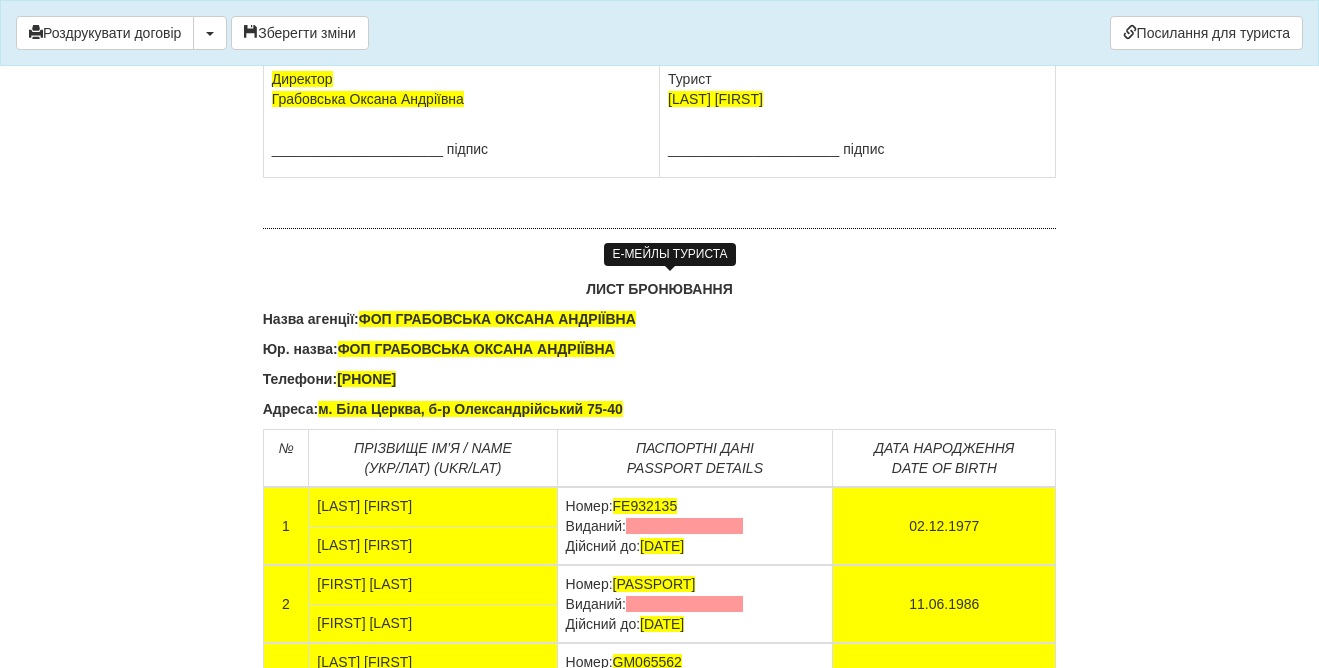 click at bounding box center (670, -78) 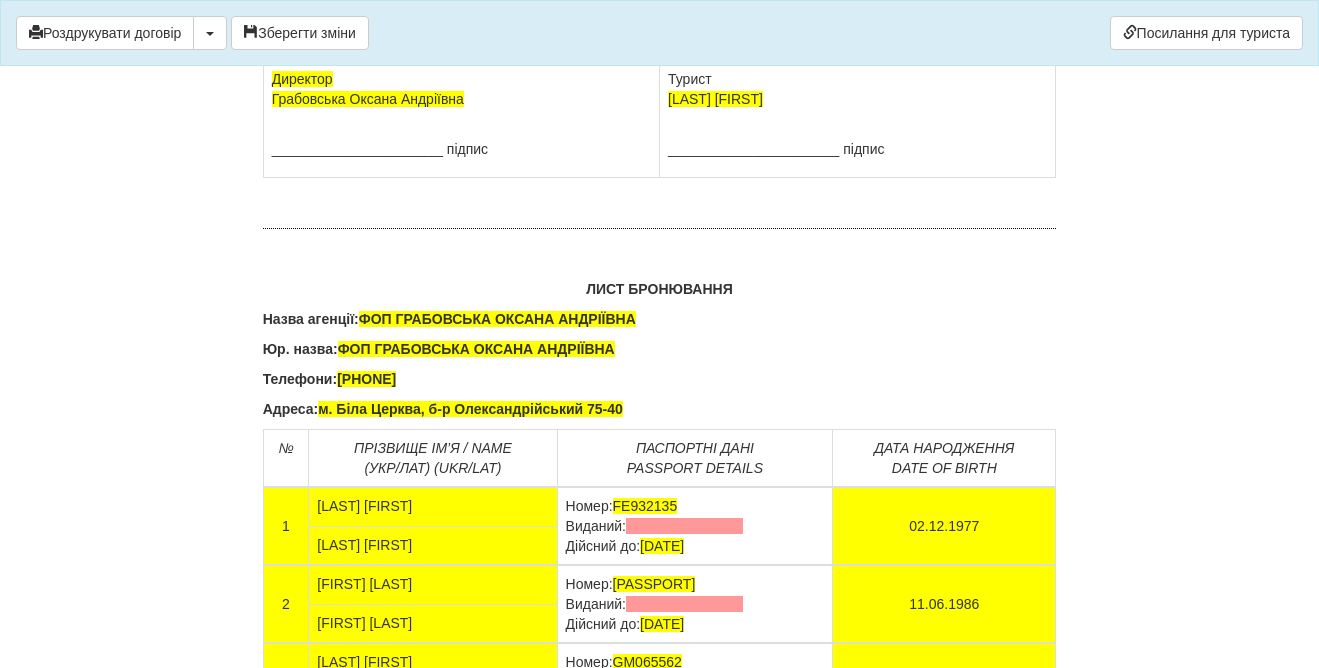 drag, startPoint x: 825, startPoint y: 477, endPoint x: 666, endPoint y: 476, distance: 159.00314 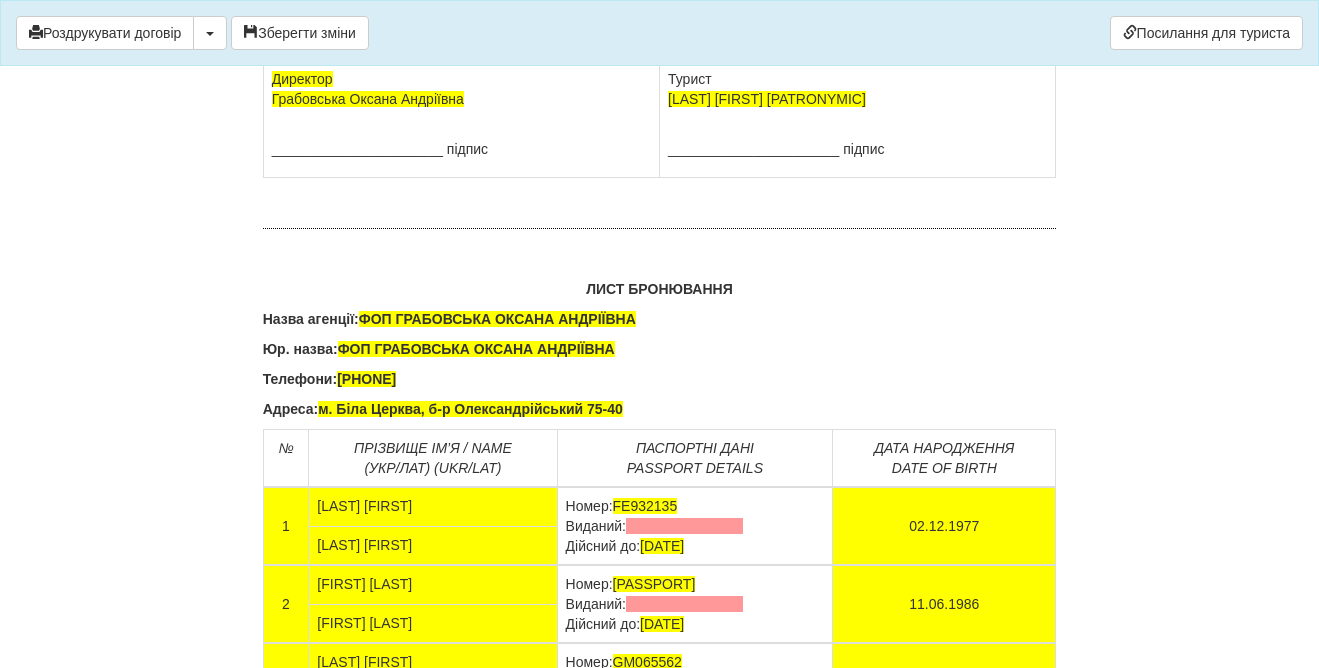 click on "[LAST] [FIRST] [MIDDLE]
Паспорт FE932135 виданий , 06.09.2016
+[PHONE]
просп. Незалежності, буд. 40, кв. 53, 09108" at bounding box center (858, -58) 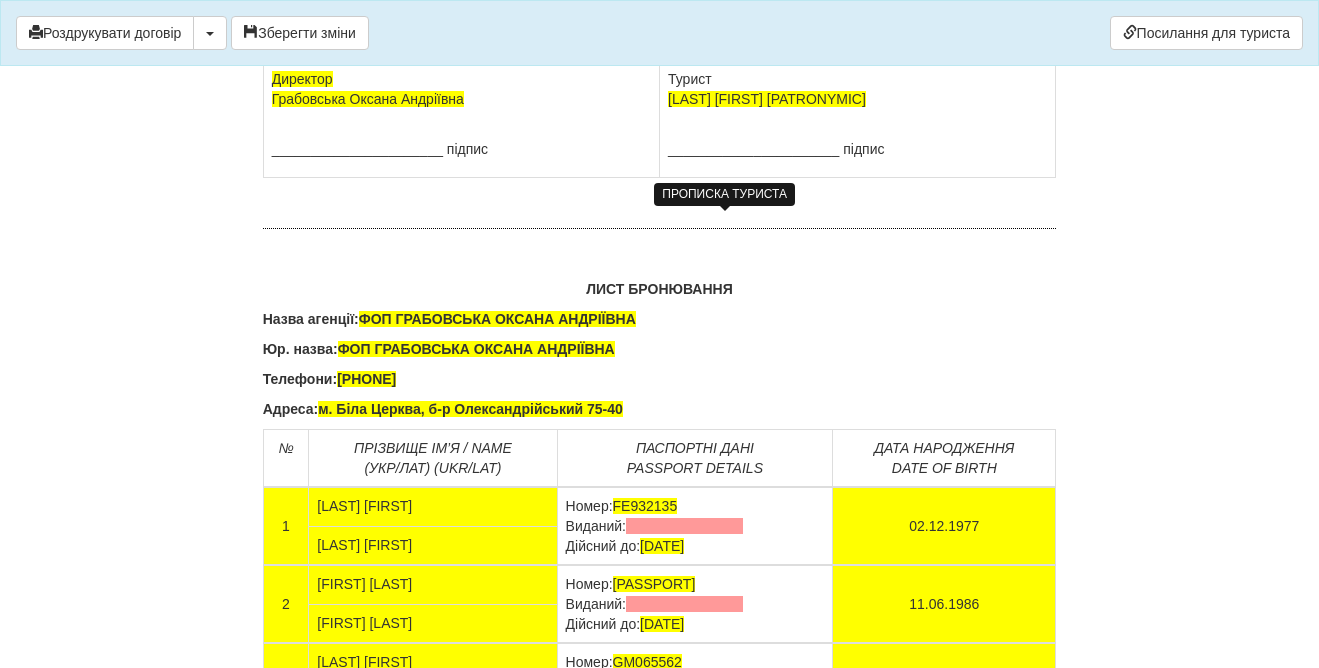 drag, startPoint x: 780, startPoint y: 219, endPoint x: 667, endPoint y: 223, distance: 113.07078 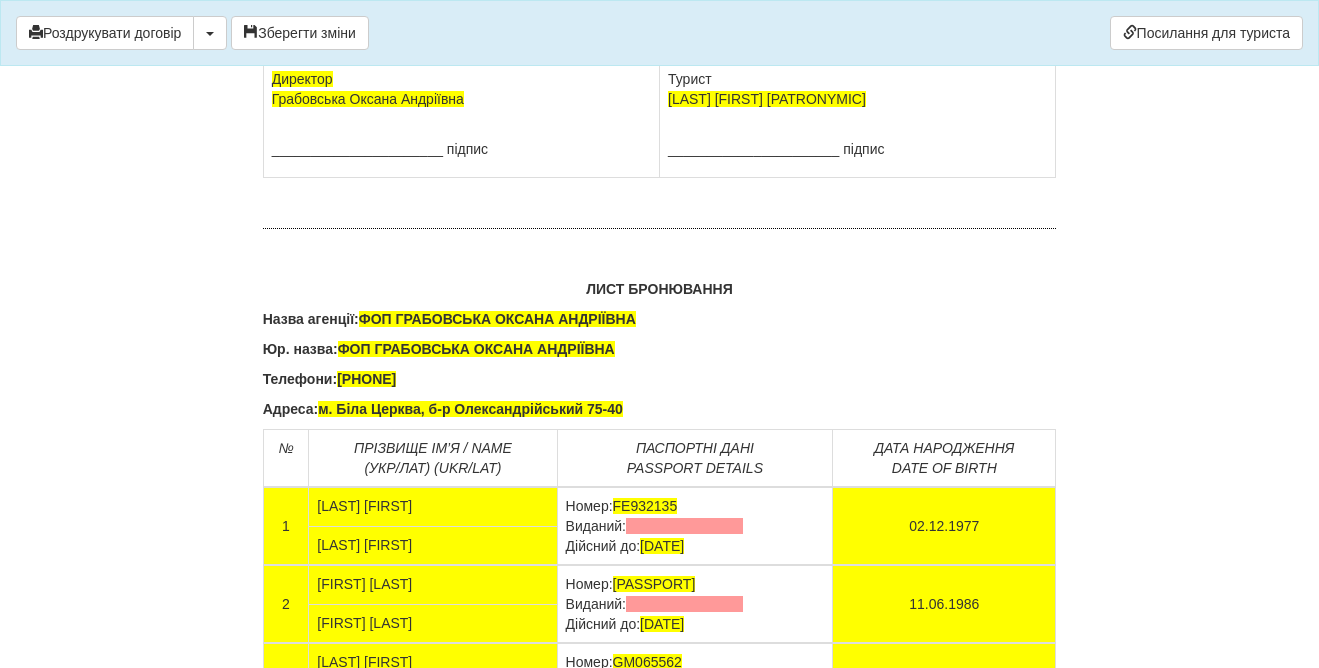 click on "[LAST] [FIRST] [PATRONYMIC]
[DOCUMENT_ID]
Паспорт [DOCUMENT_NUMBER] виданий , [DATE]
[PHONE_NUMBER]
просп. Незалежності, буд. 40, кв. 53,   [POSTAL_CODE]" at bounding box center (858, -58) 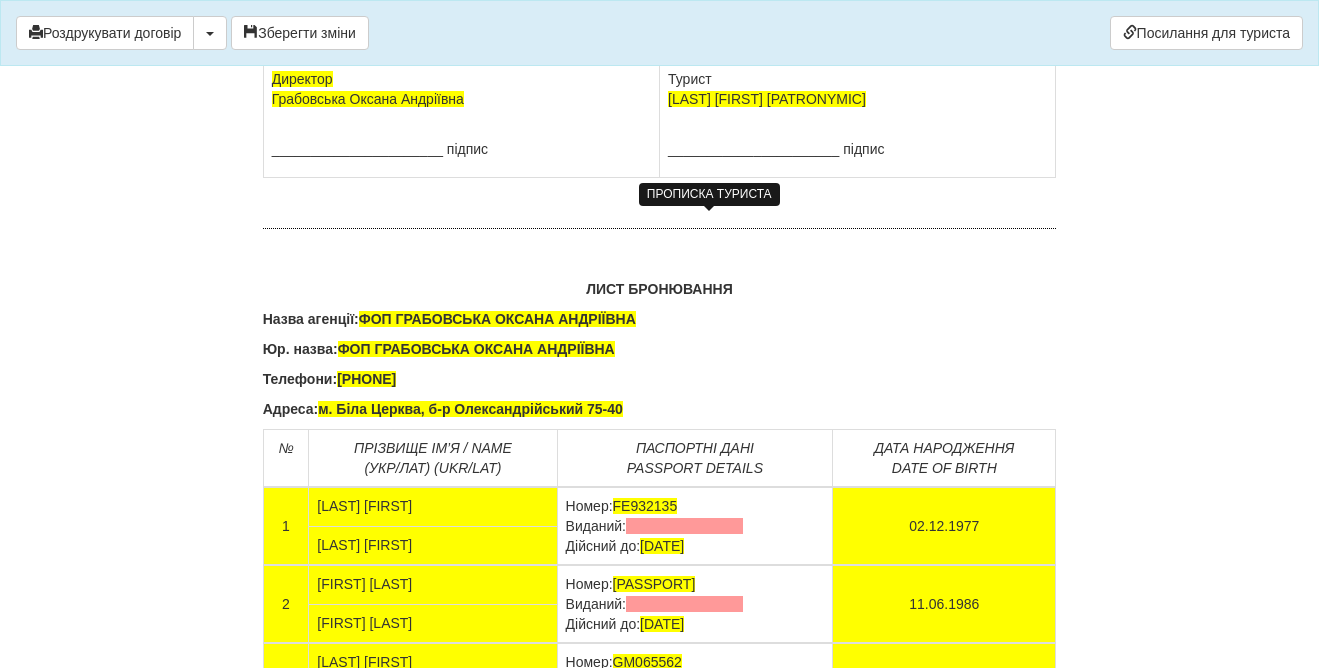 drag, startPoint x: 761, startPoint y: 221, endPoint x: 667, endPoint y: 220, distance: 94.00532 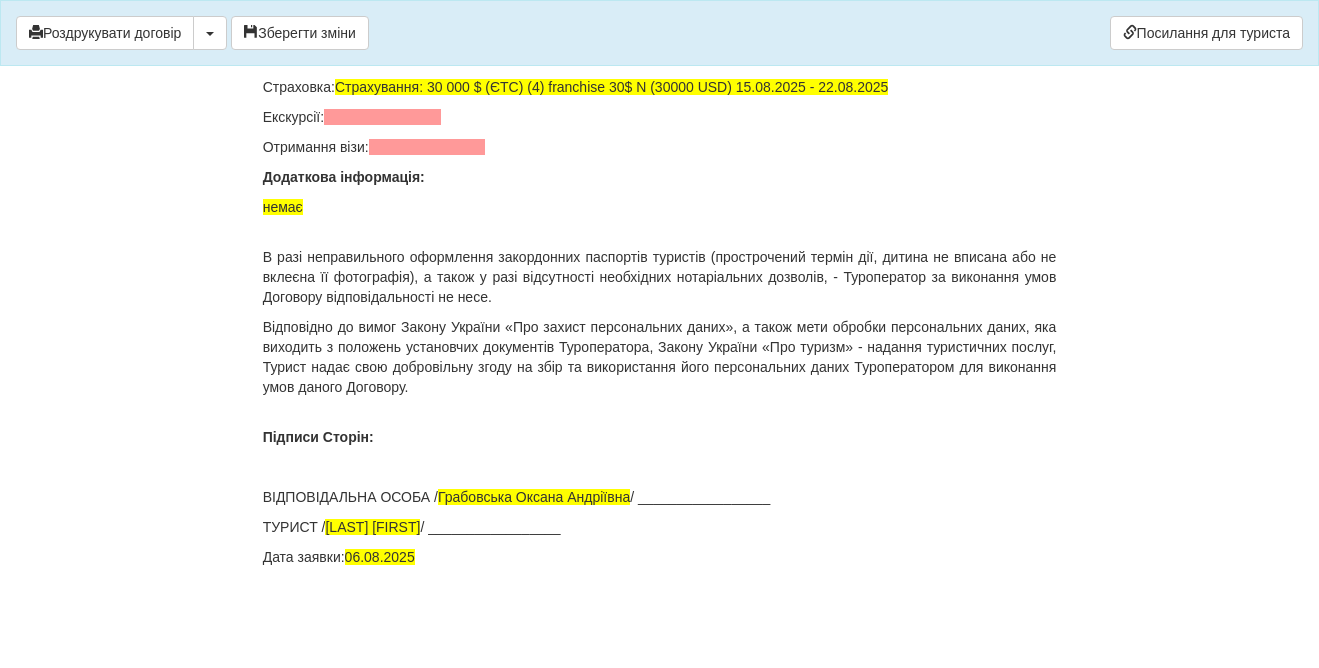 scroll, scrollTop: 14208, scrollLeft: 0, axis: vertical 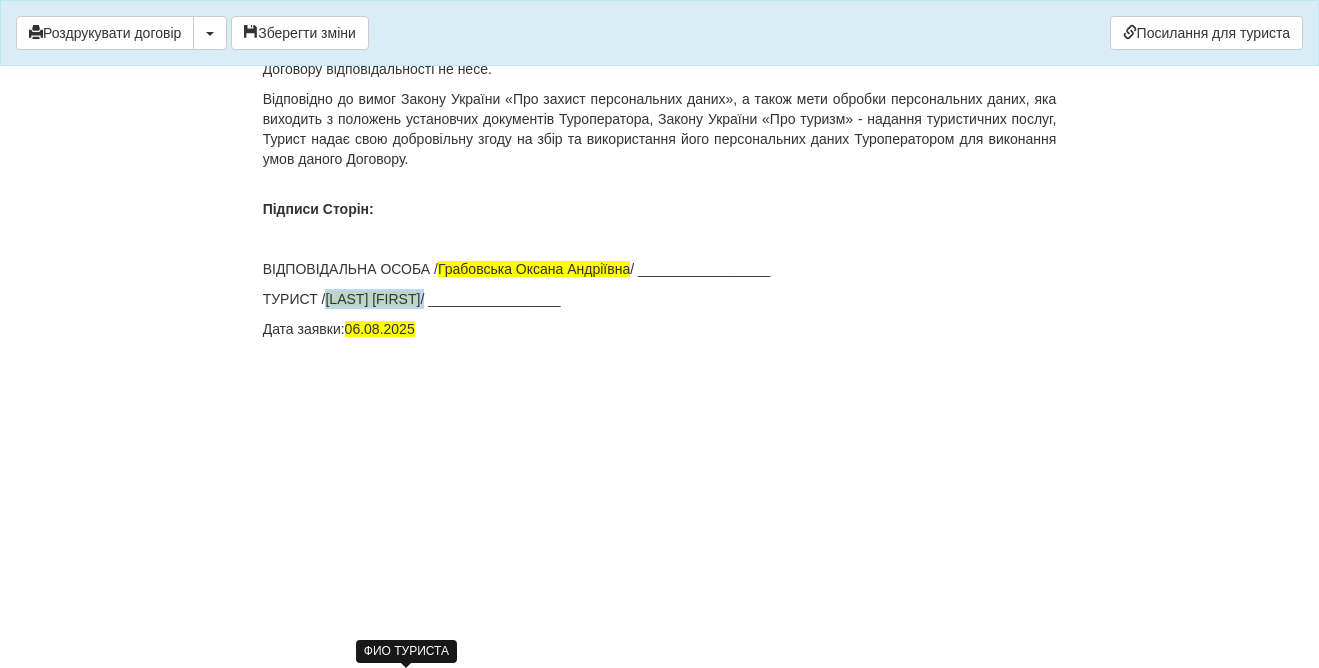 drag, startPoint x: 486, startPoint y: 527, endPoint x: 332, endPoint y: 523, distance: 154.05194 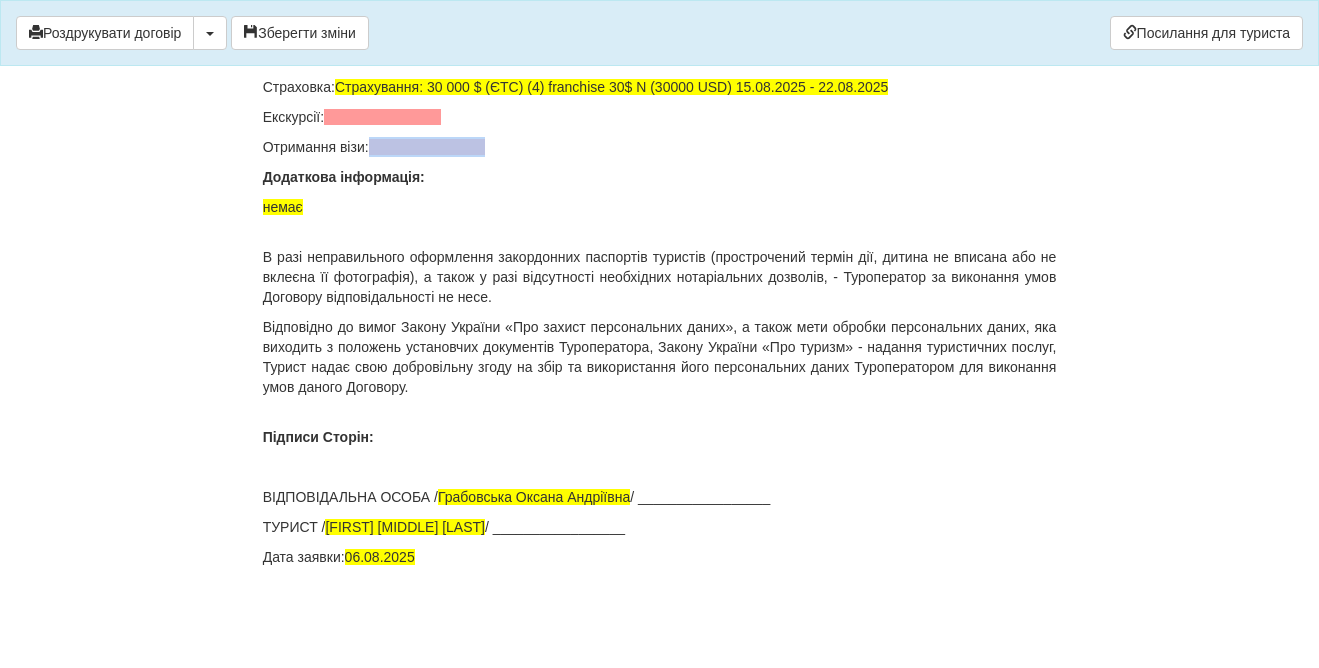drag, startPoint x: 490, startPoint y: 150, endPoint x: 374, endPoint y: 147, distance: 116.03879 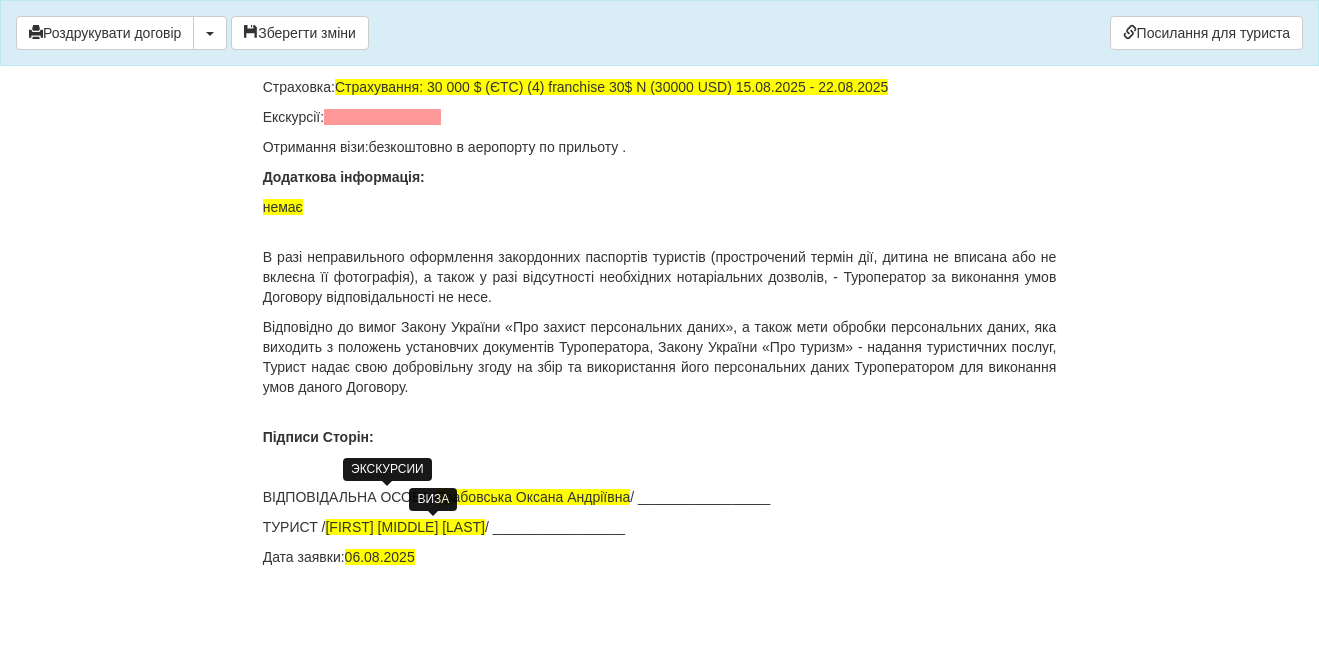 click at bounding box center [382, 117] 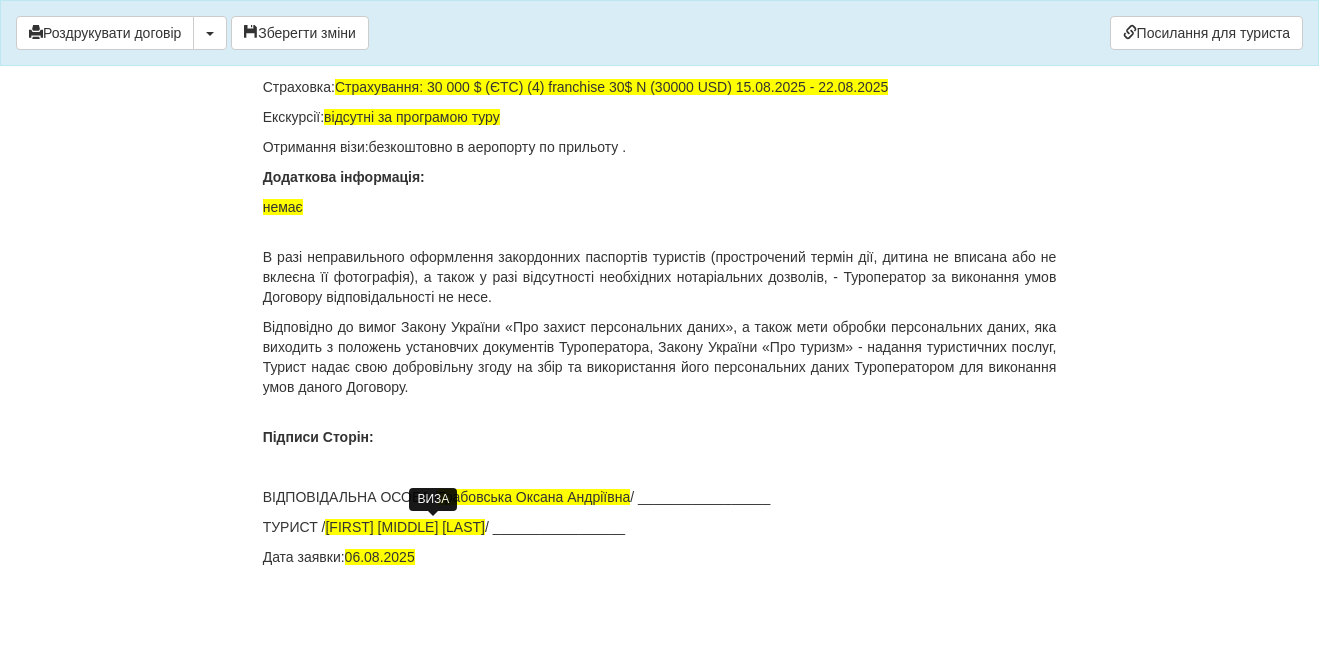 click on "В разі неправильного оформлення закордонних паспортів туристів (прострочений термін дії, дитина не вписана або не вклеєна її фотографія), а також у разі відсутності необхідних нотаріальних дозволів, - Туроператор за виконання умов Договору відповідальності не несе." at bounding box center [660, 277] 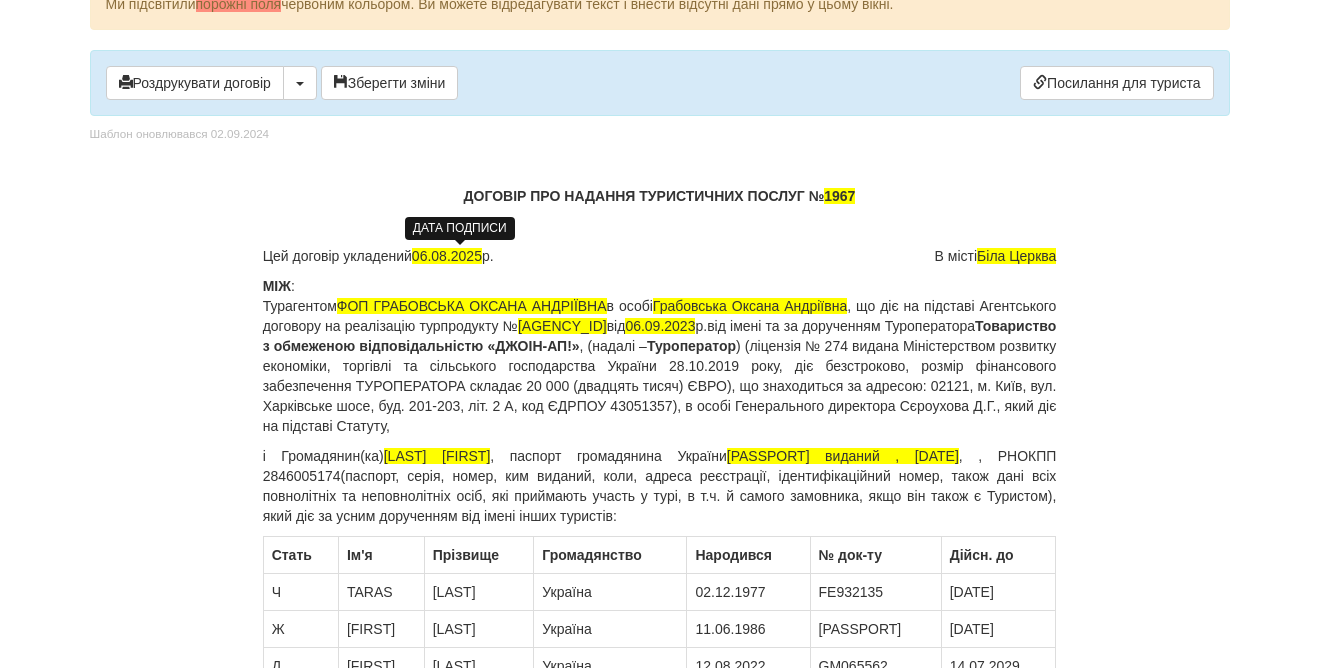scroll, scrollTop: 0, scrollLeft: 0, axis: both 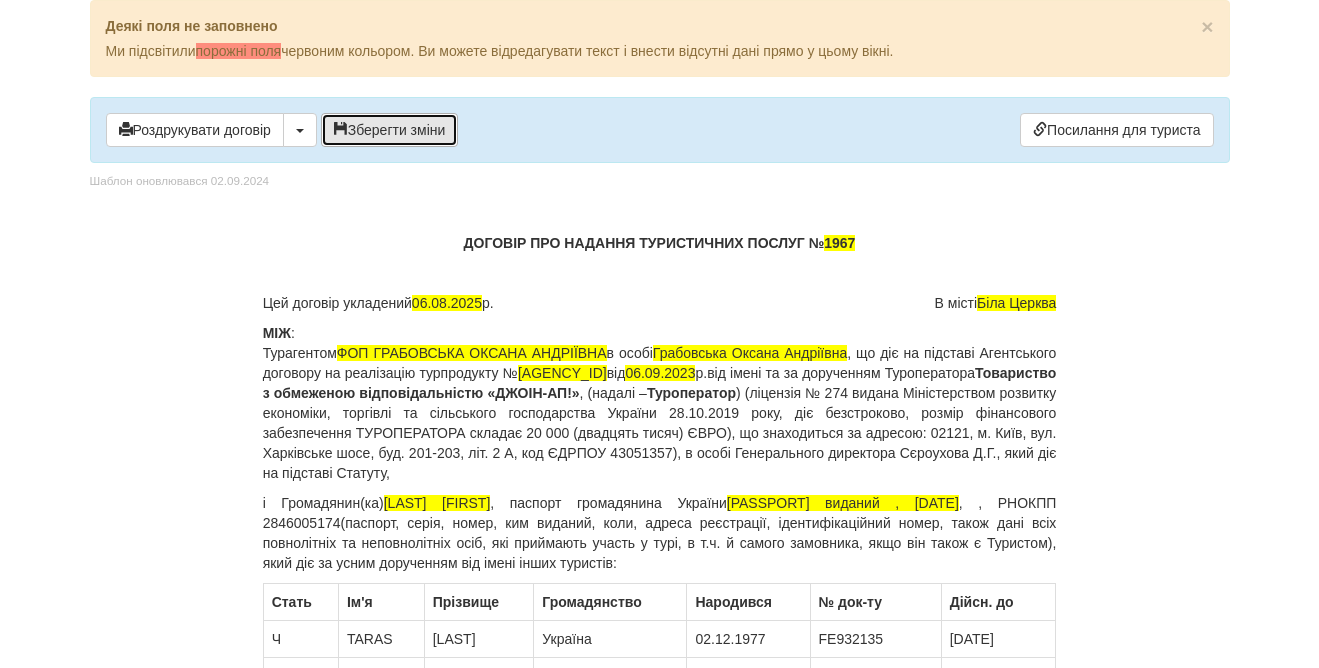 click on "Зберегти зміни" at bounding box center (390, 130) 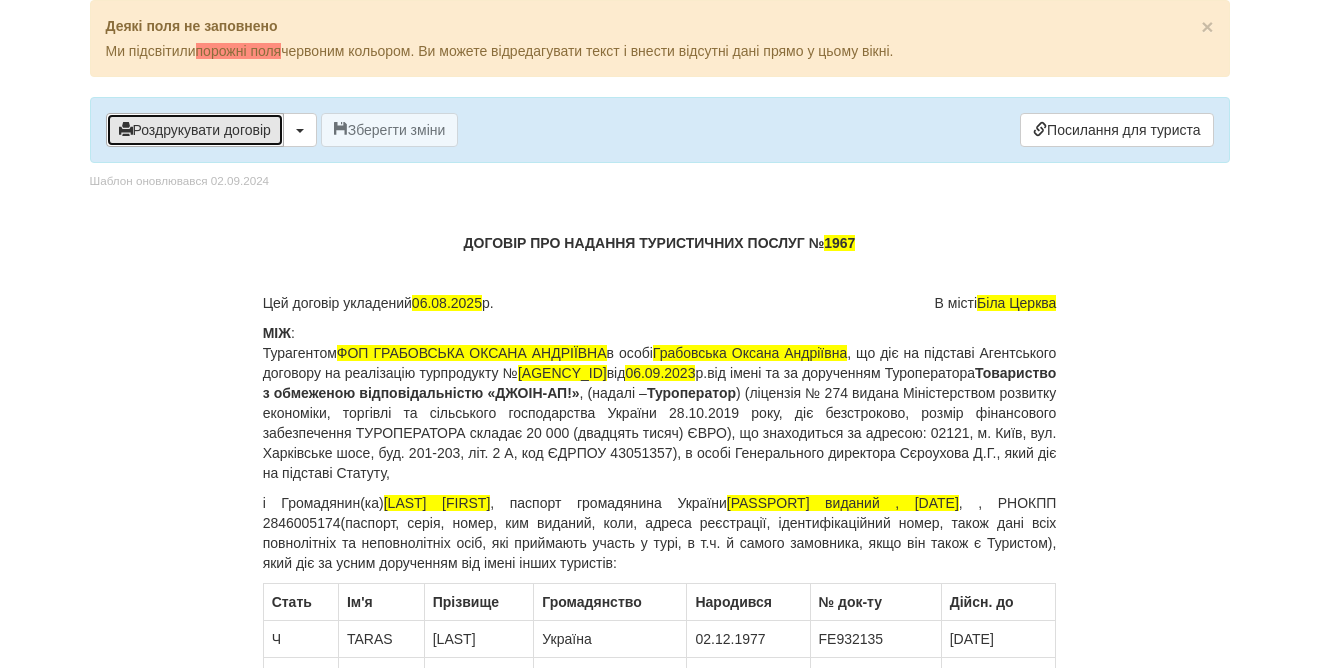 click on "Роздрукувати договір" at bounding box center (195, 130) 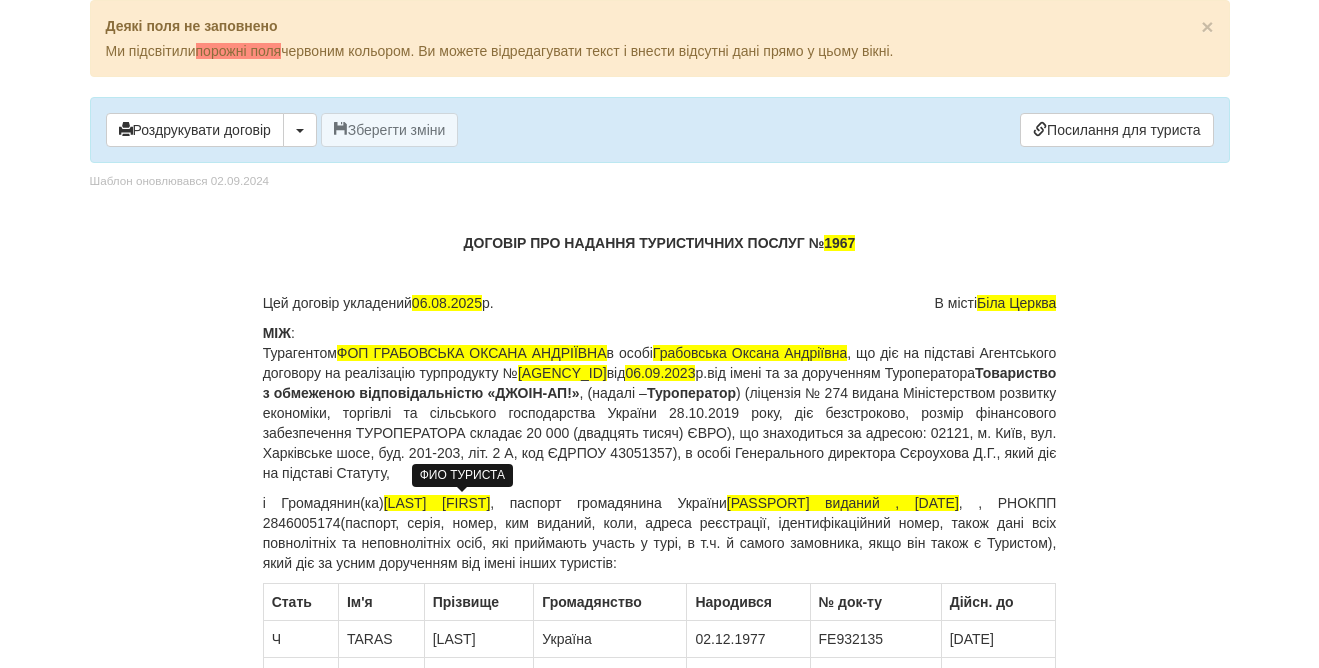 click on "[LAST] [FIRST]" at bounding box center (437, 503) 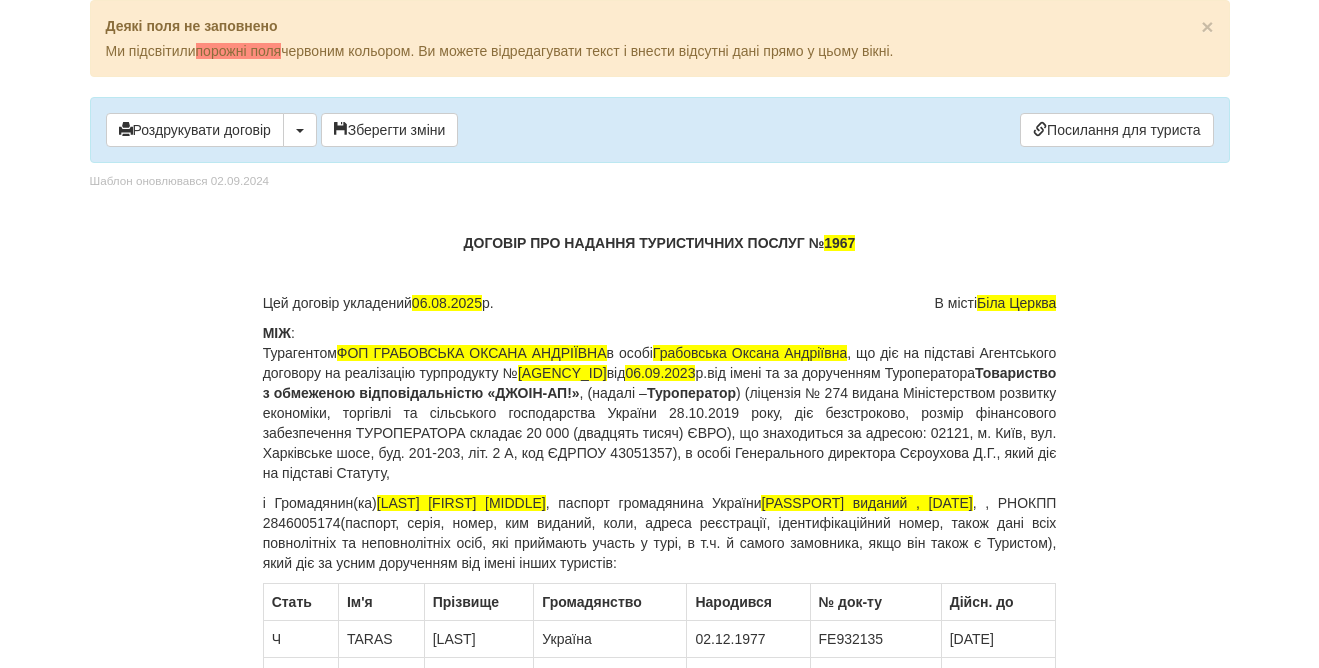 drag, startPoint x: 662, startPoint y: 503, endPoint x: 398, endPoint y: 498, distance: 264.04733 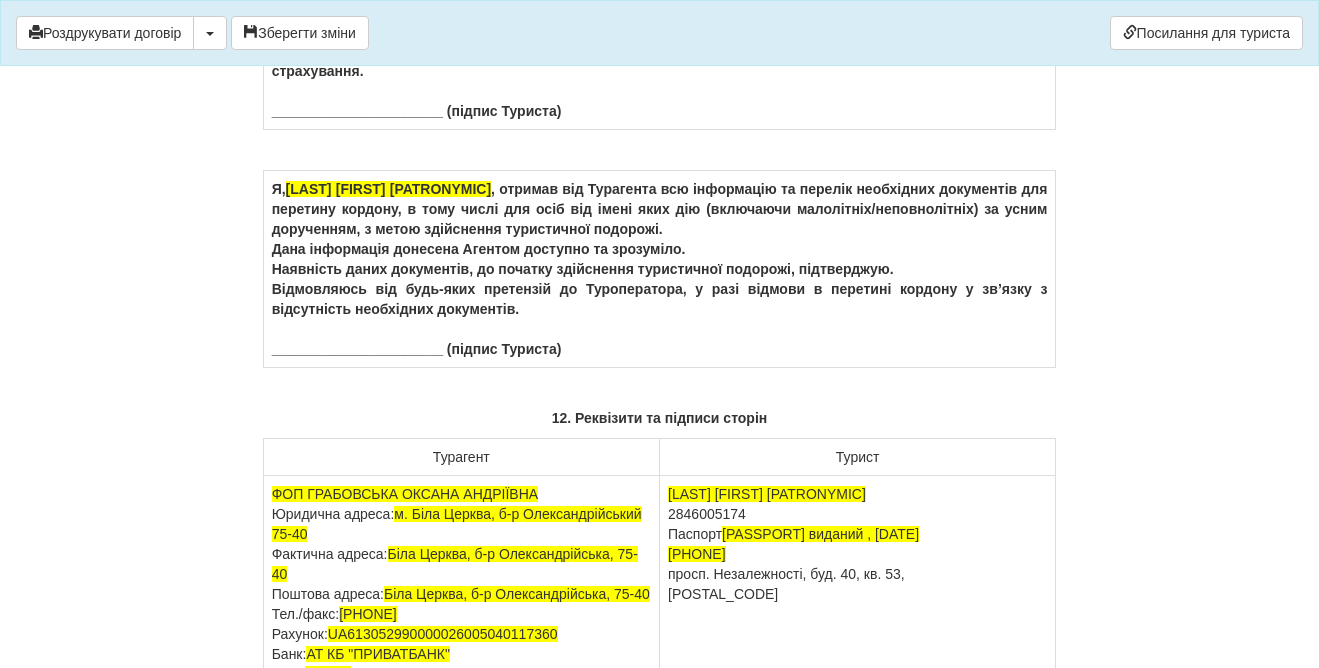 scroll, scrollTop: 12150, scrollLeft: 0, axis: vertical 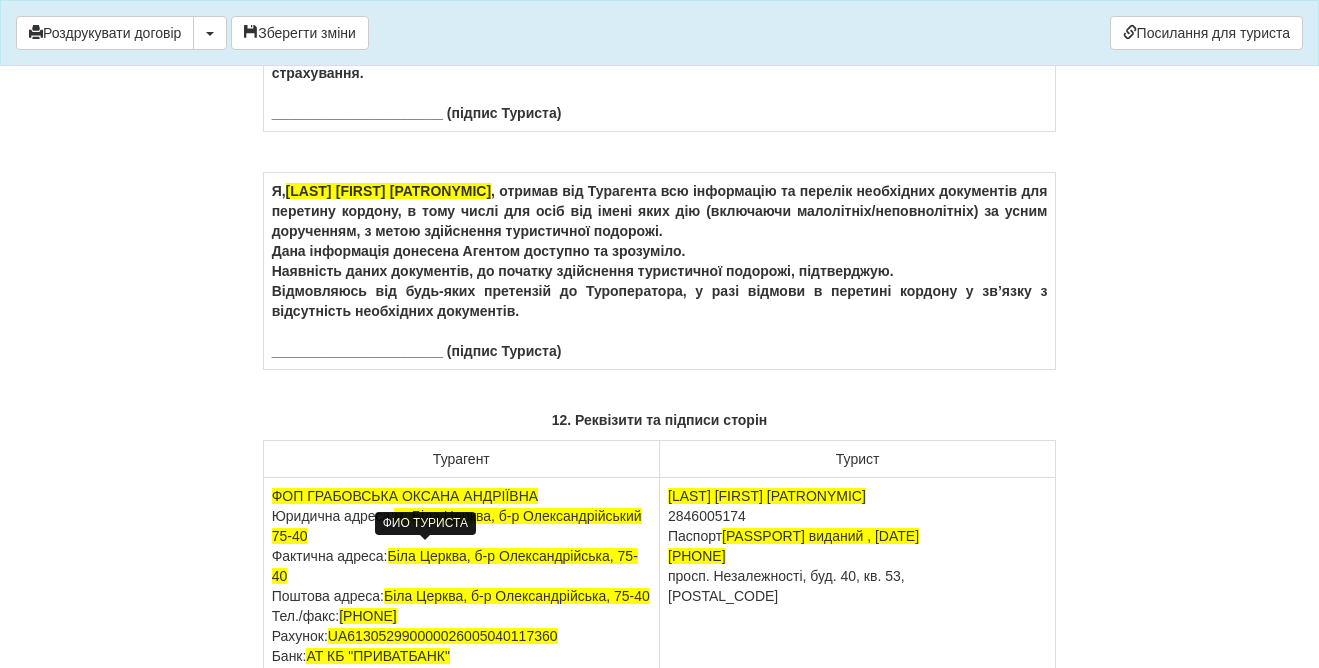drag, startPoint x: 559, startPoint y: 554, endPoint x: 294, endPoint y: 549, distance: 265.04718 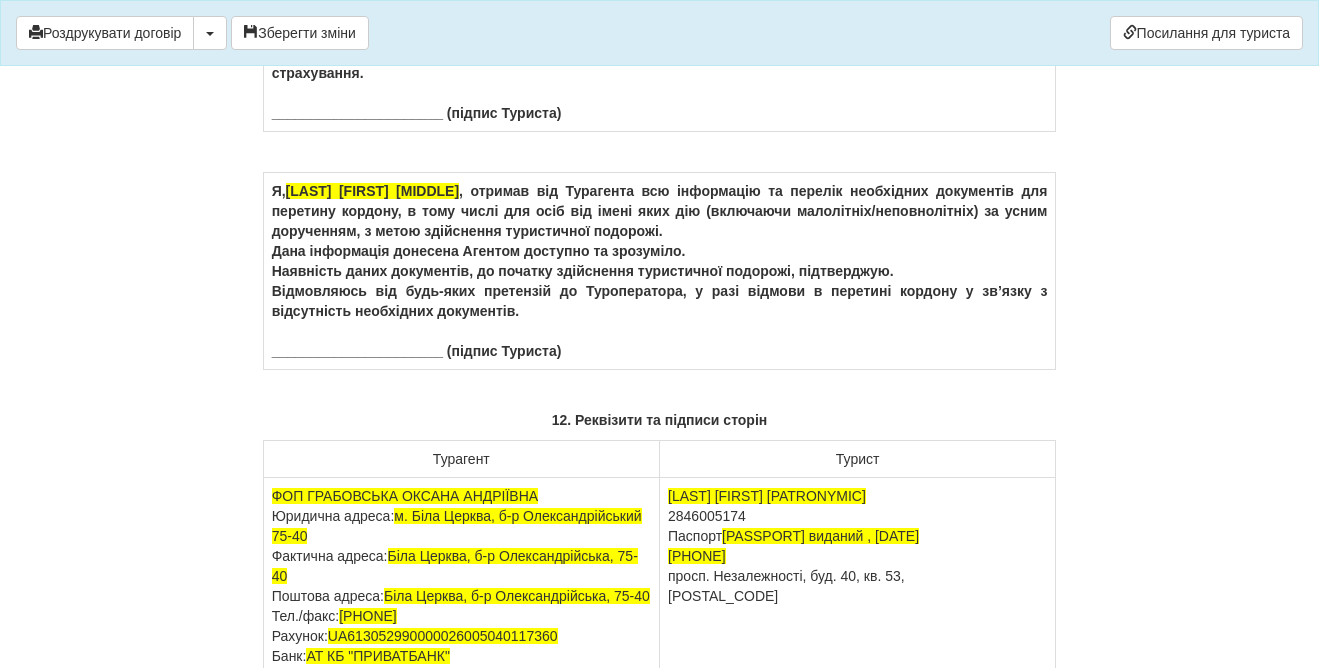 drag, startPoint x: 566, startPoint y: 369, endPoint x: 295, endPoint y: 366, distance: 271.0166 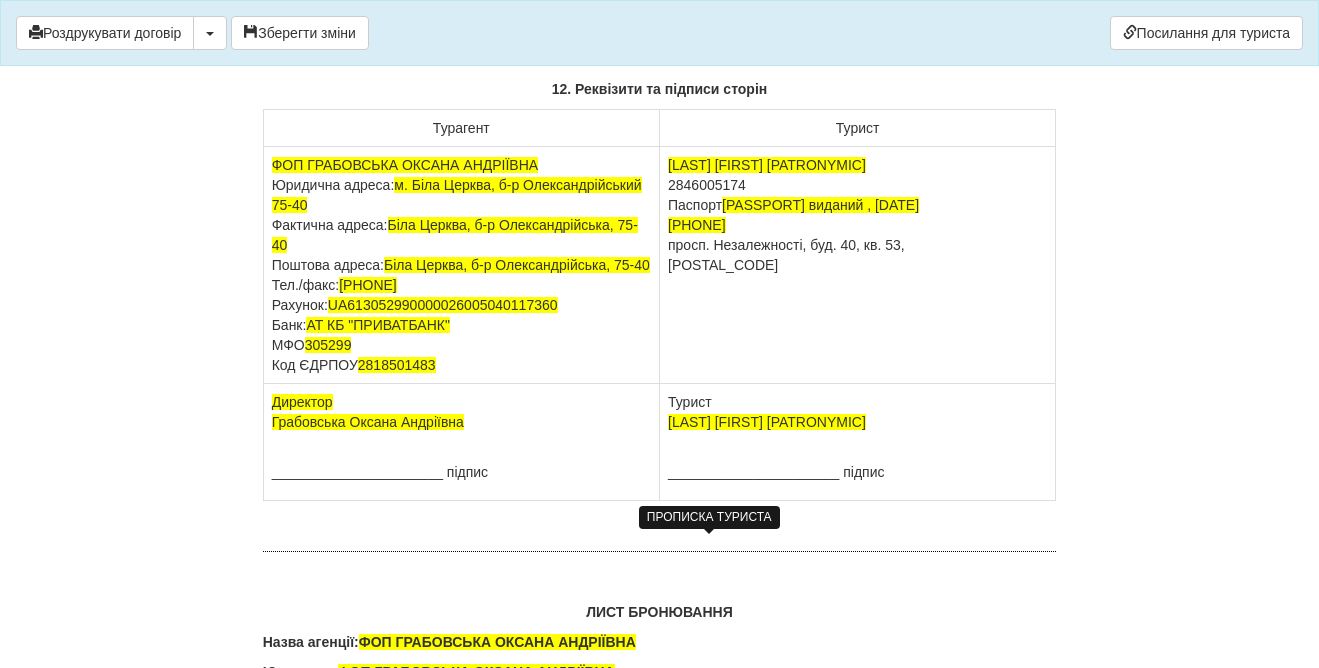 scroll, scrollTop: 12505, scrollLeft: 0, axis: vertical 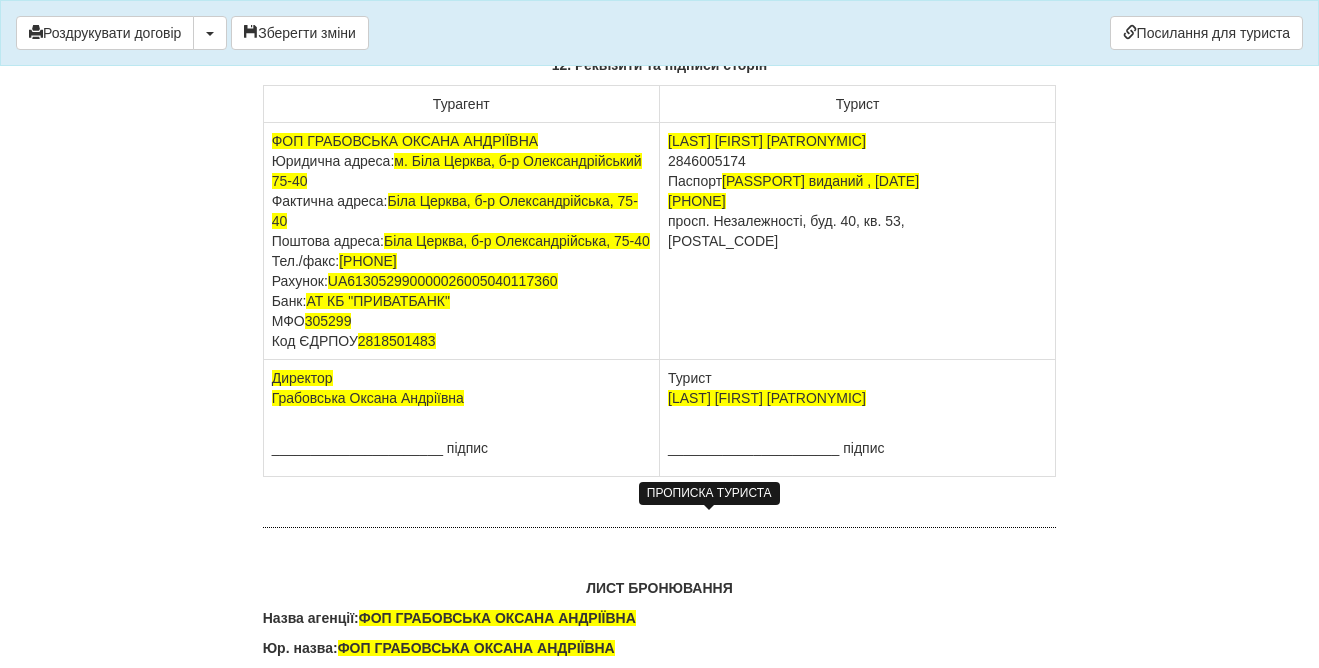 click on "[FIRST] [MIDDLE] [LAST]
[SSN]
Паспорт  [PASSPORT] виданий , [DATE]
[PHONE]
[ADDRESS]" at bounding box center (858, 241) 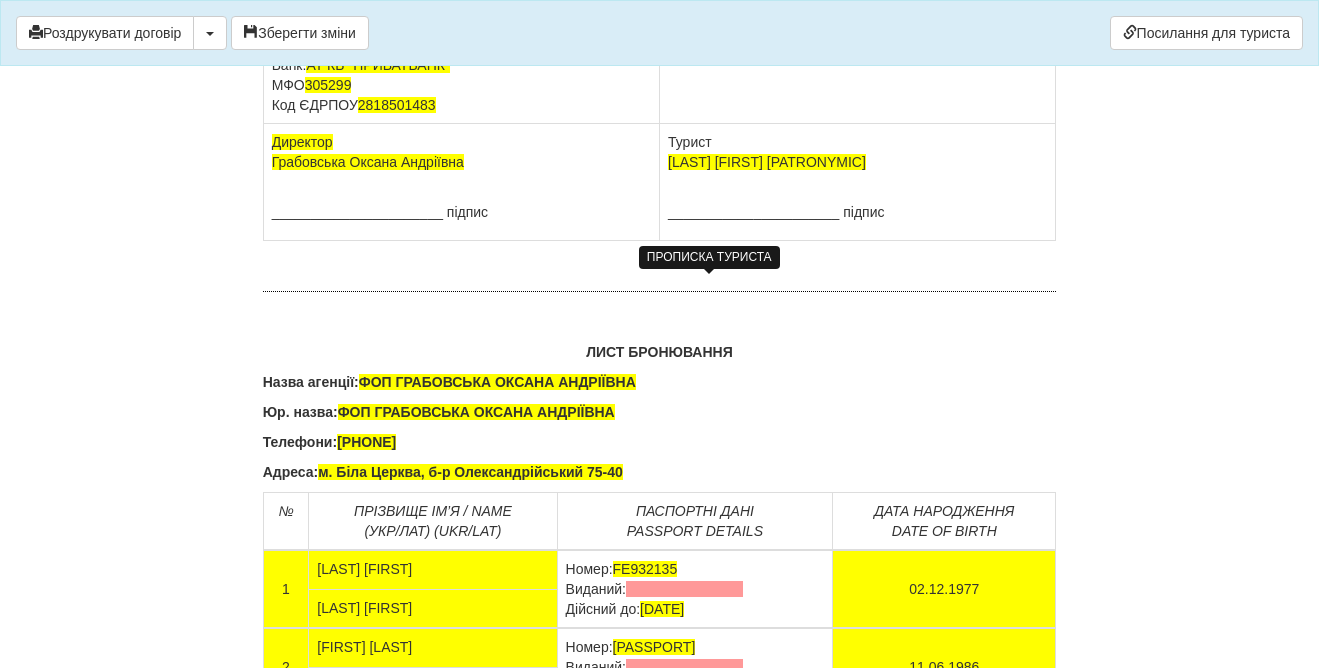 scroll, scrollTop: 12741, scrollLeft: 0, axis: vertical 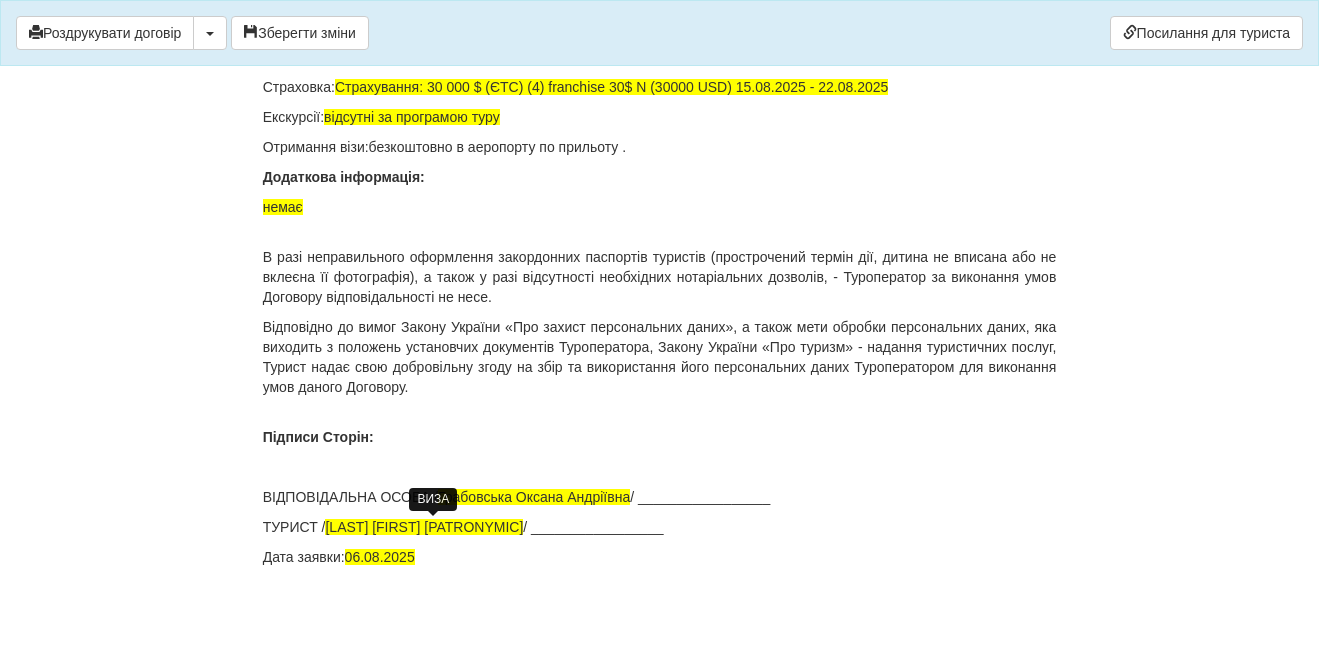 drag, startPoint x: 566, startPoint y: 526, endPoint x: 331, endPoint y: 524, distance: 235.00851 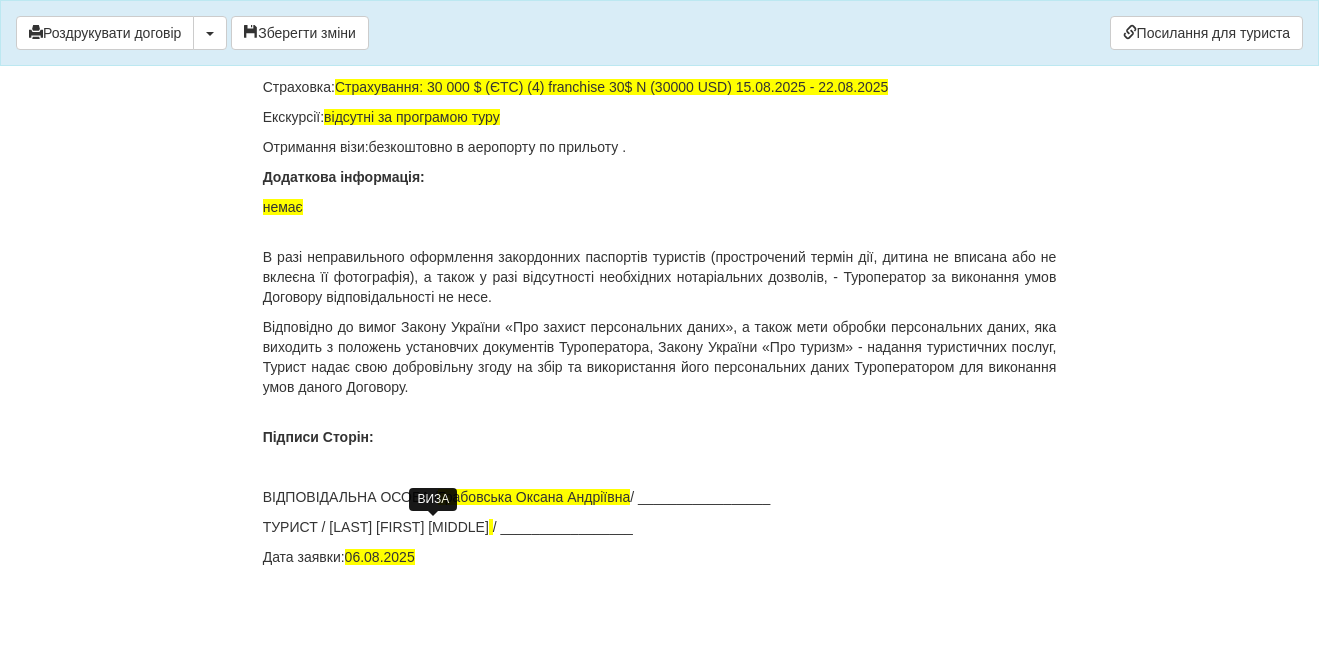click on "ТУРИСТ / [LAST] [FIRST] [MIDDLE]   / _________________" at bounding box center [660, 527] 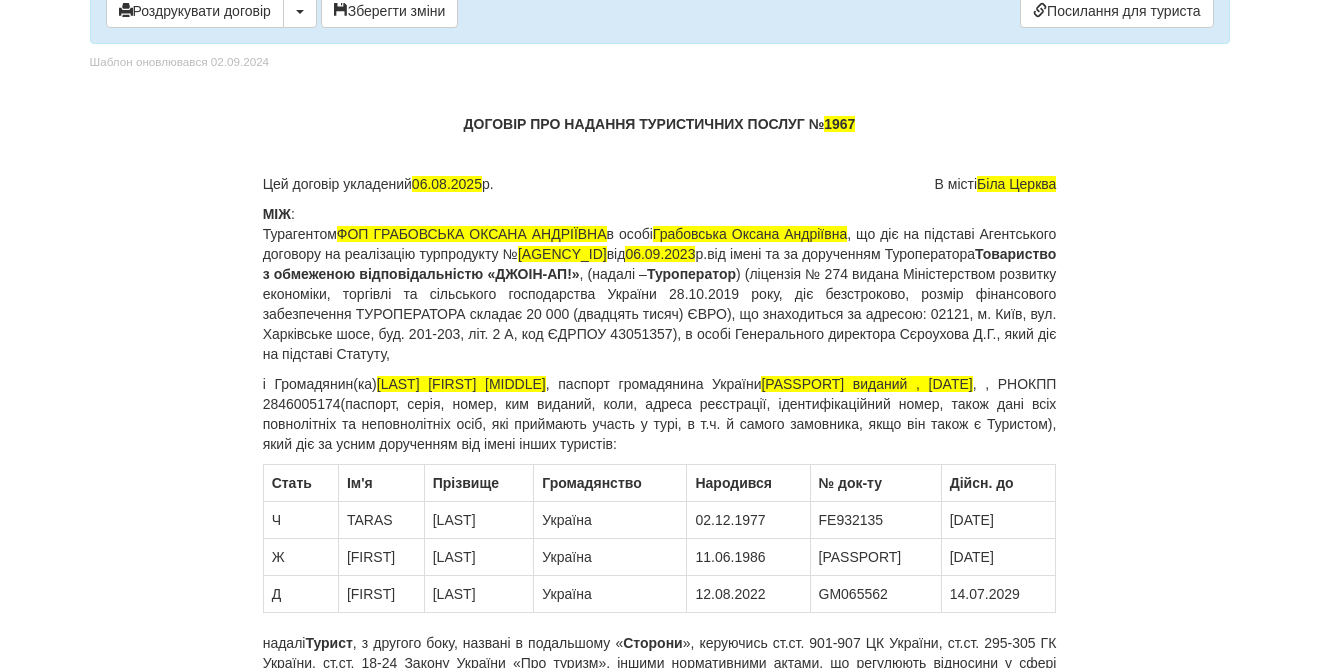 scroll, scrollTop: 0, scrollLeft: 0, axis: both 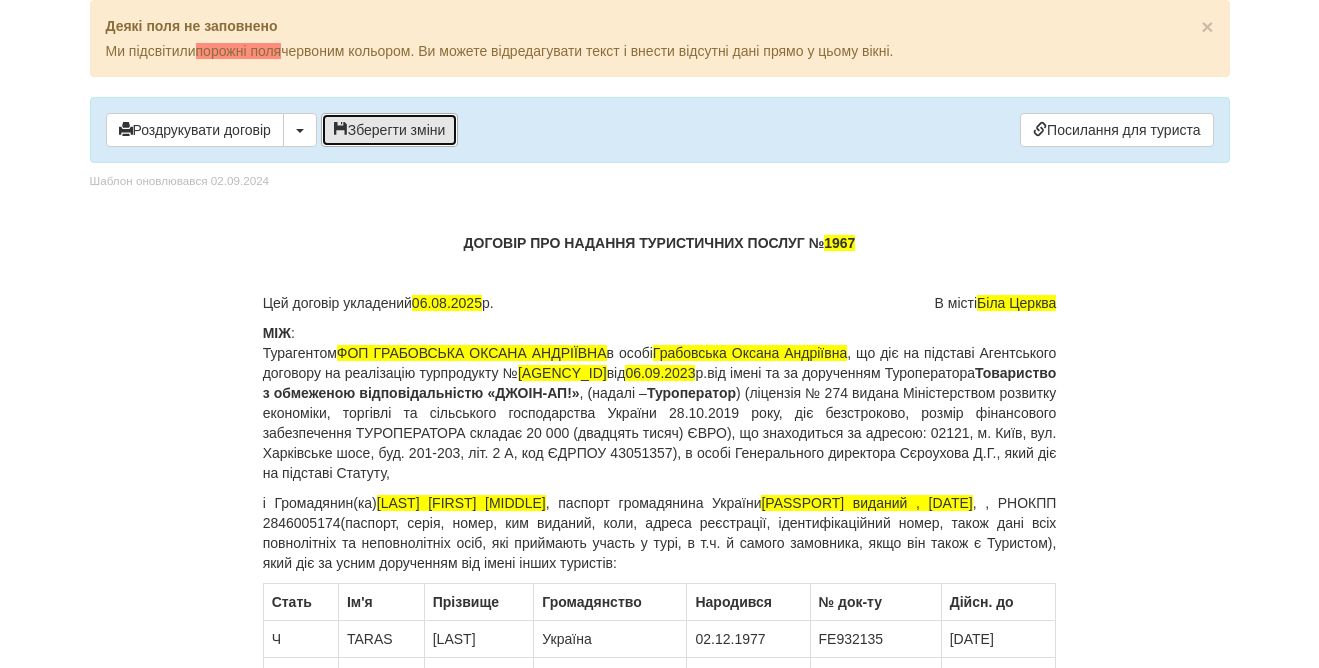 click on "Зберегти зміни" at bounding box center [390, 130] 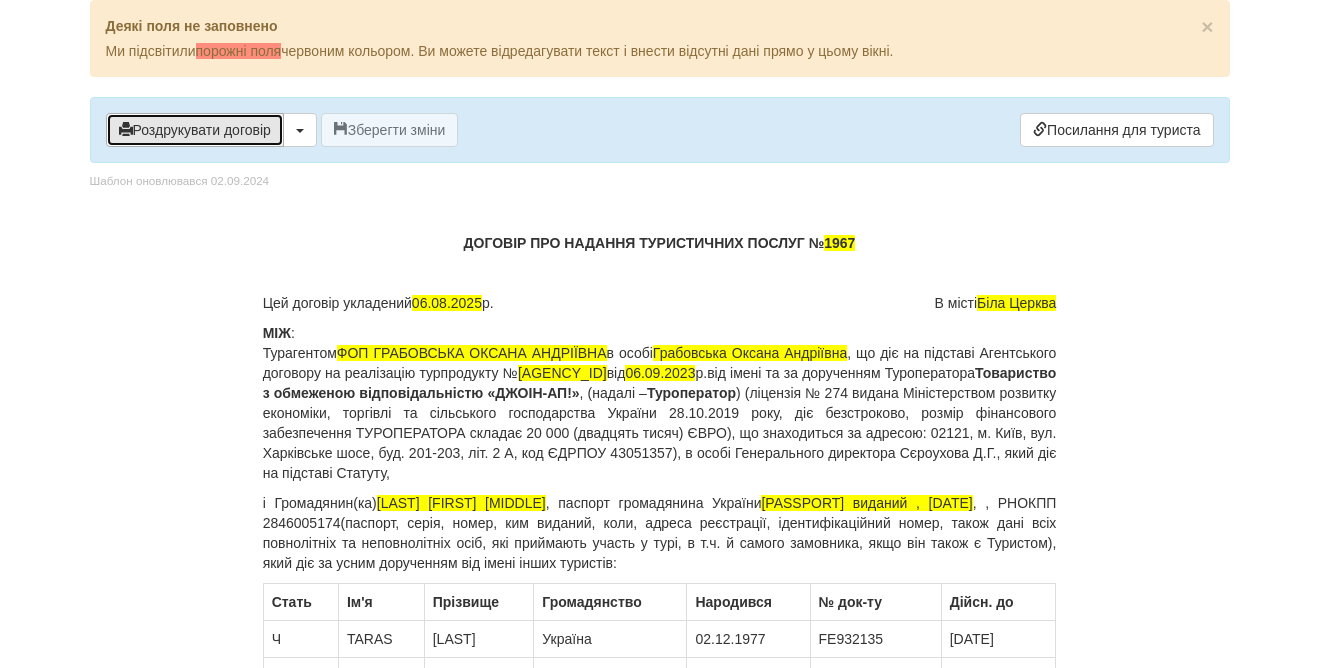 click on "Роздрукувати договір" at bounding box center [195, 130] 